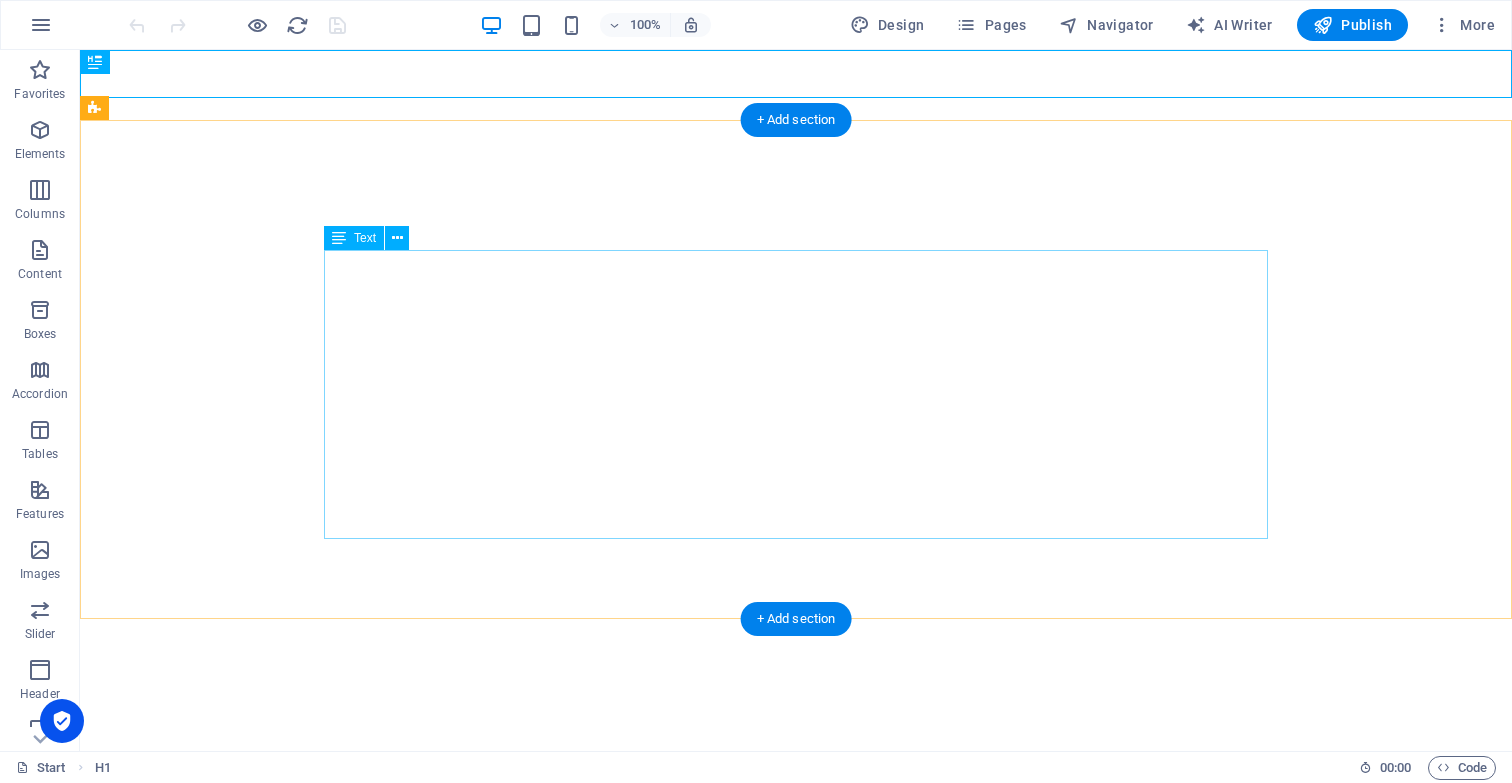 scroll, scrollTop: 0, scrollLeft: 0, axis: both 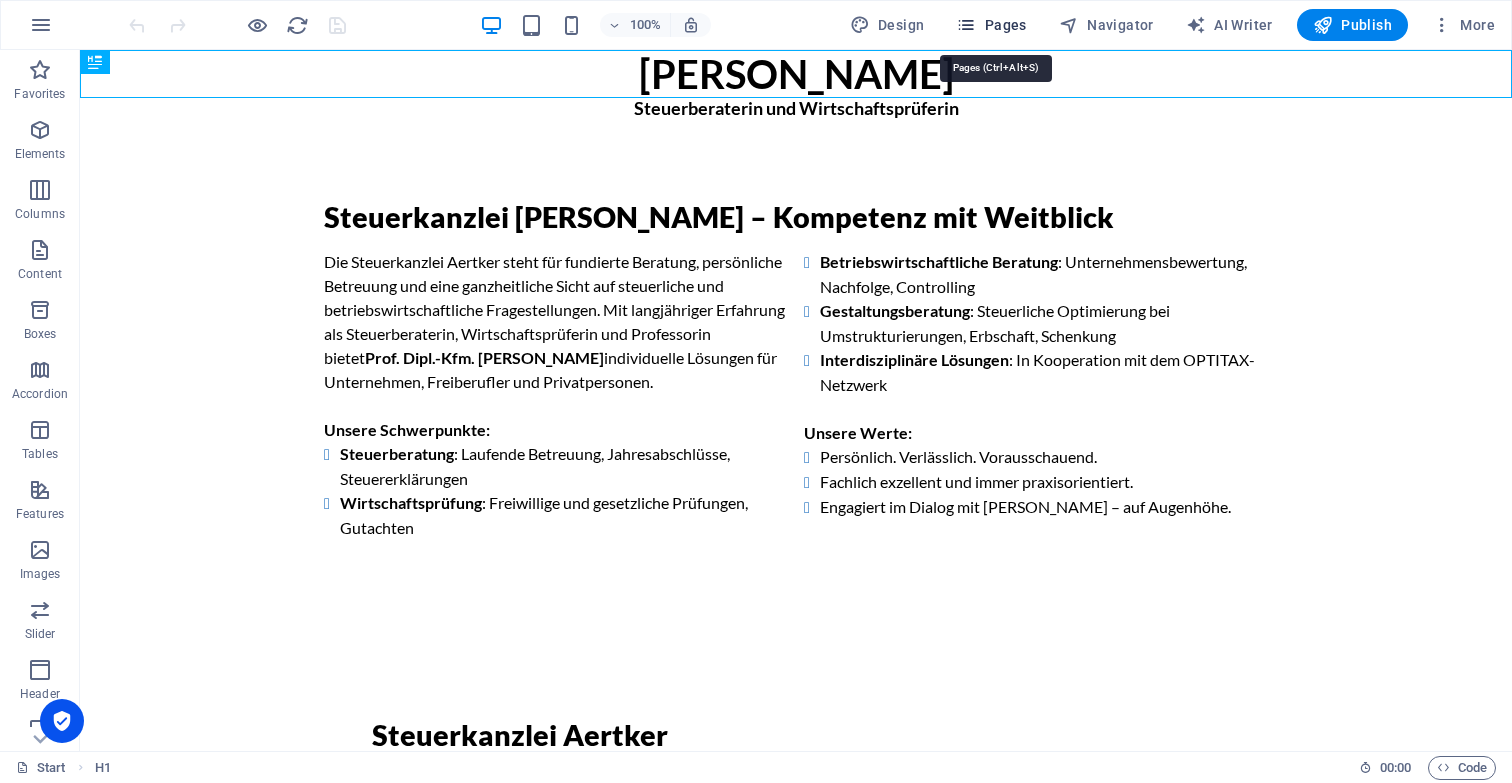 click on "Pages" at bounding box center (991, 25) 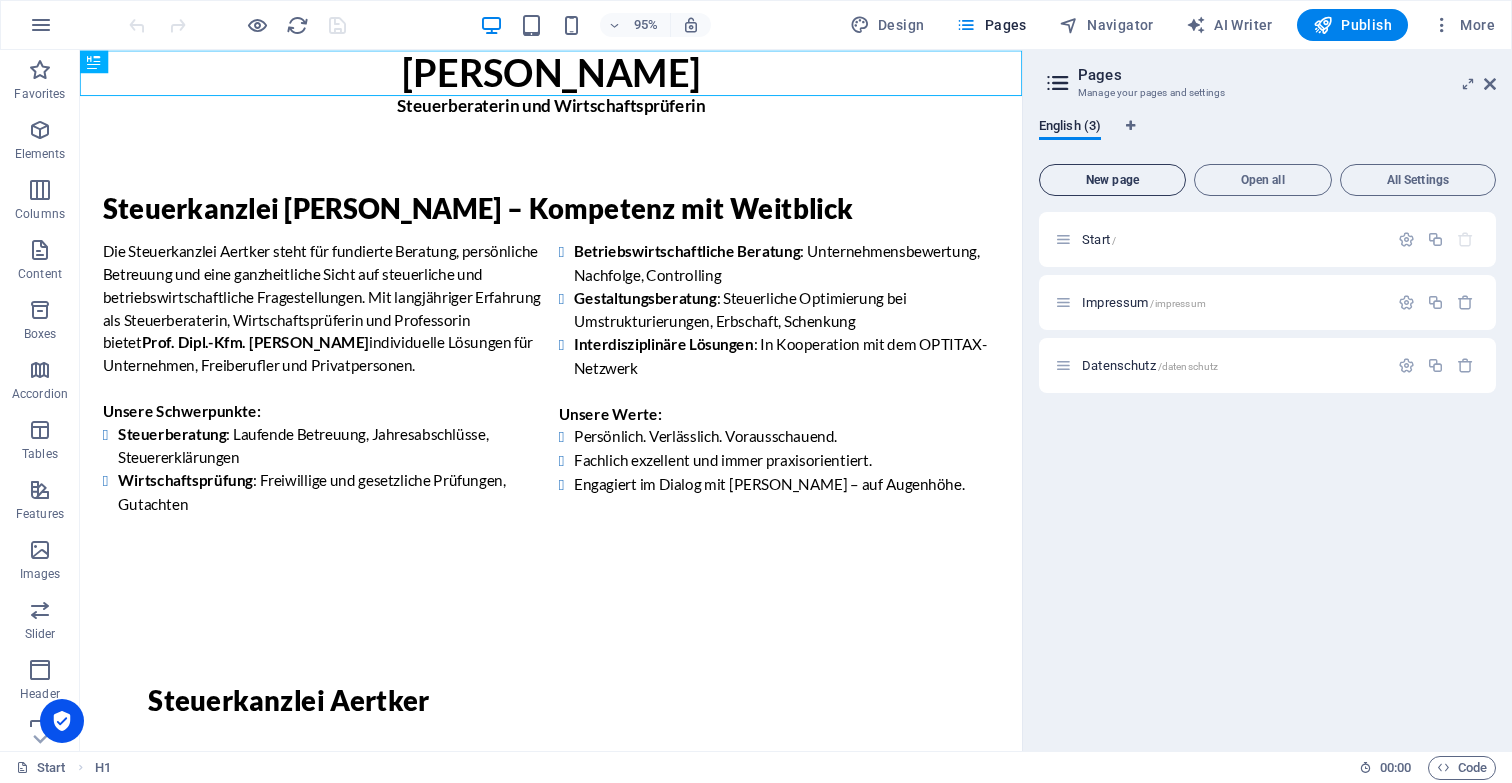 click on "New page" at bounding box center [1112, 180] 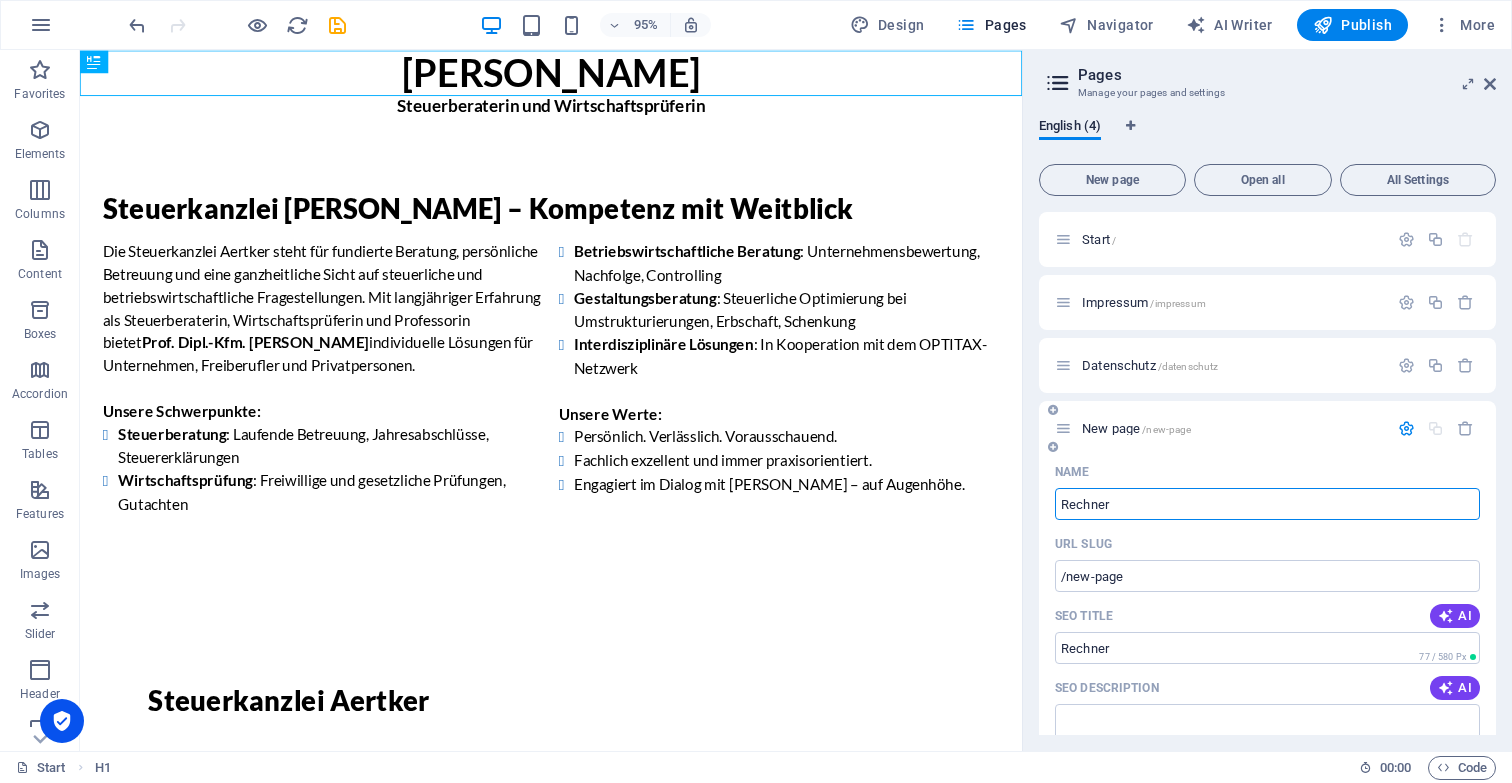 type on "Rechner" 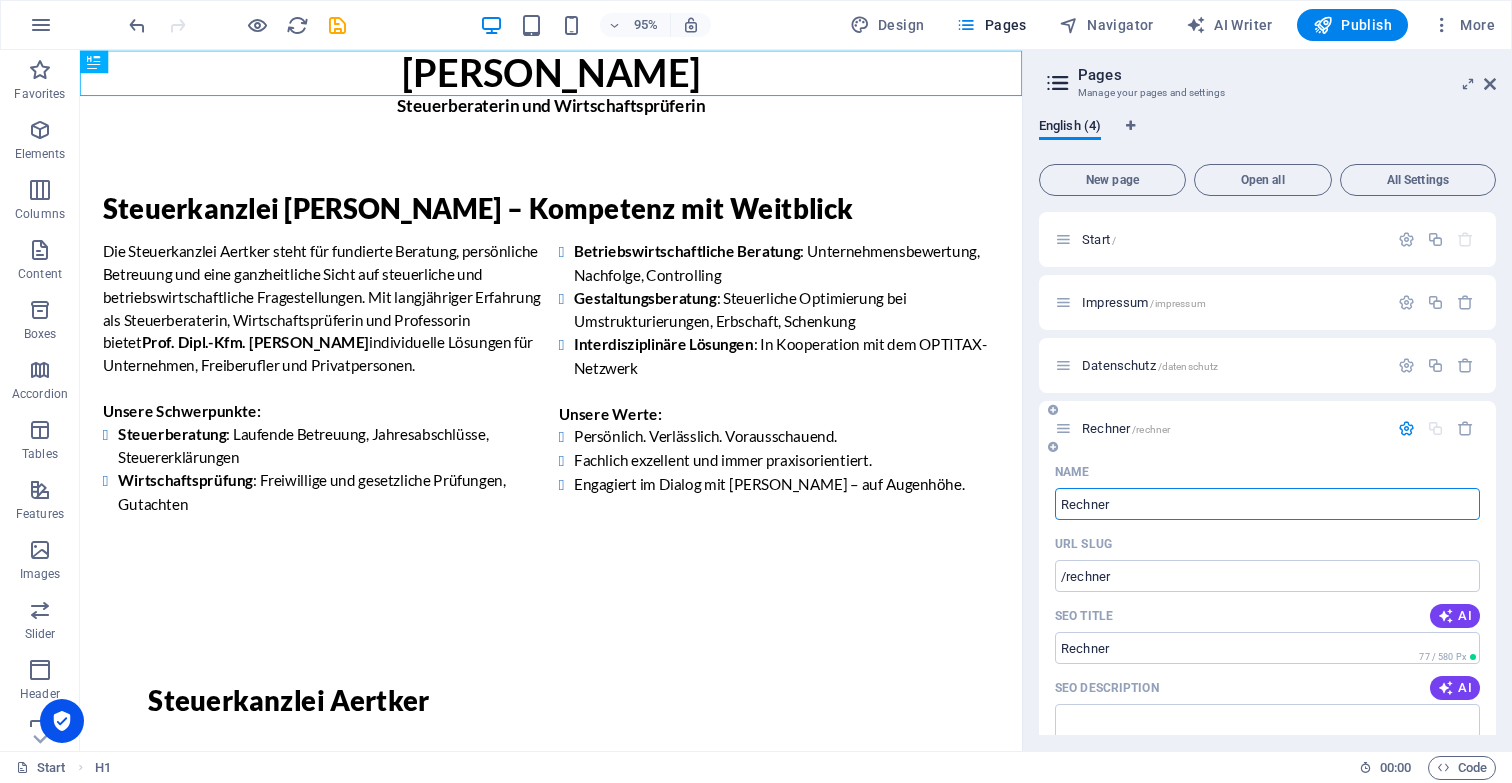type on "Rechner" 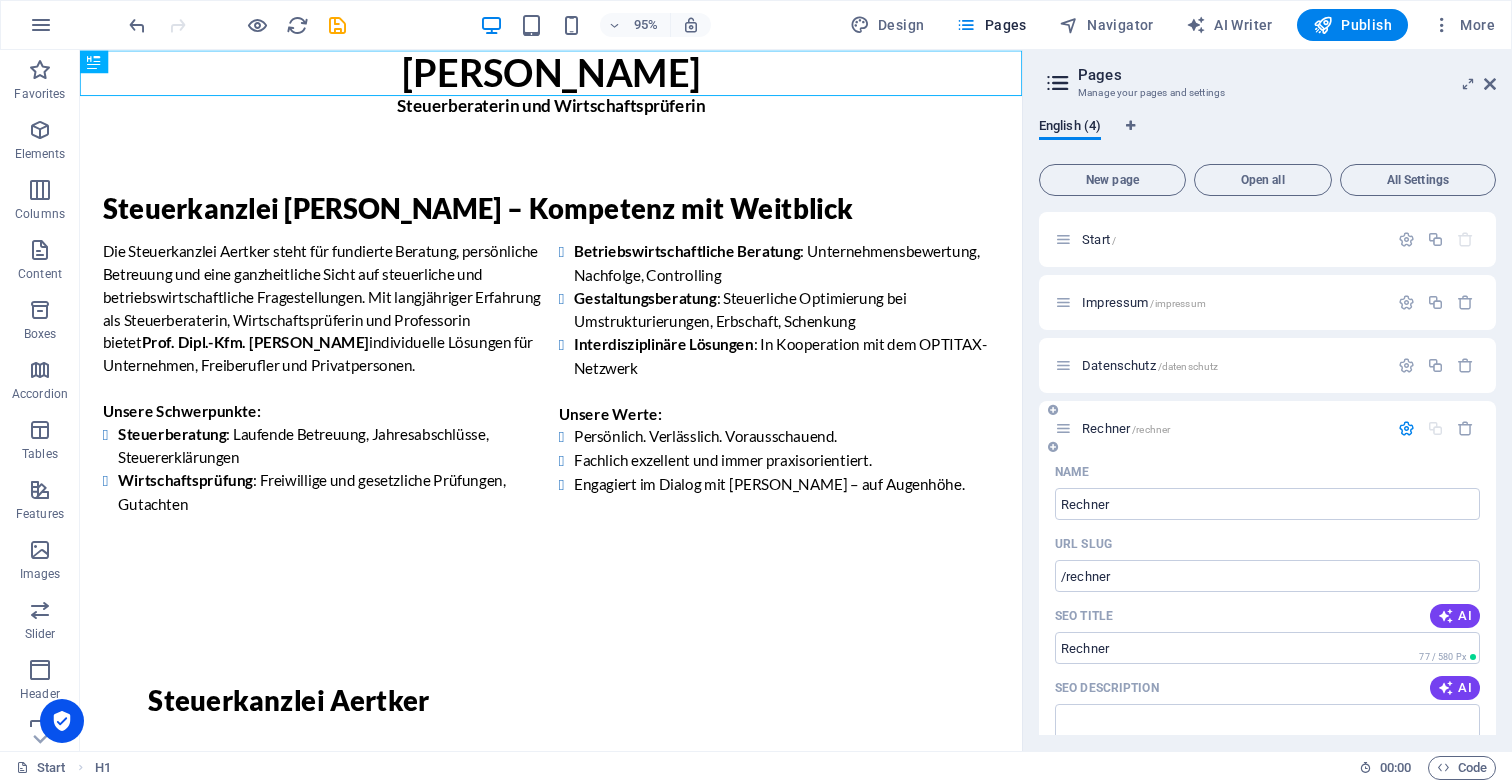 click at bounding box center (1406, 428) 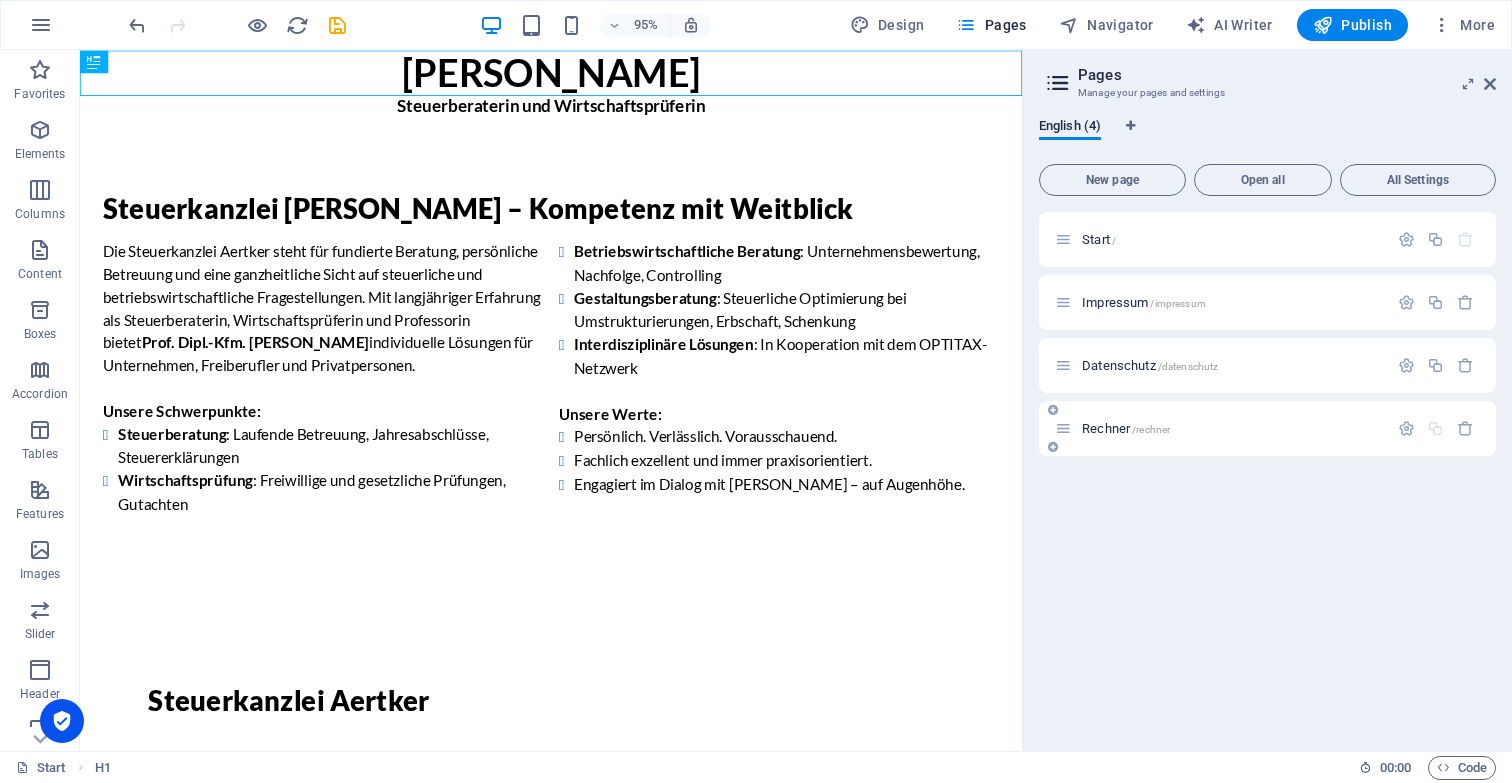 click on "Rechner /rechner" at bounding box center (1232, 428) 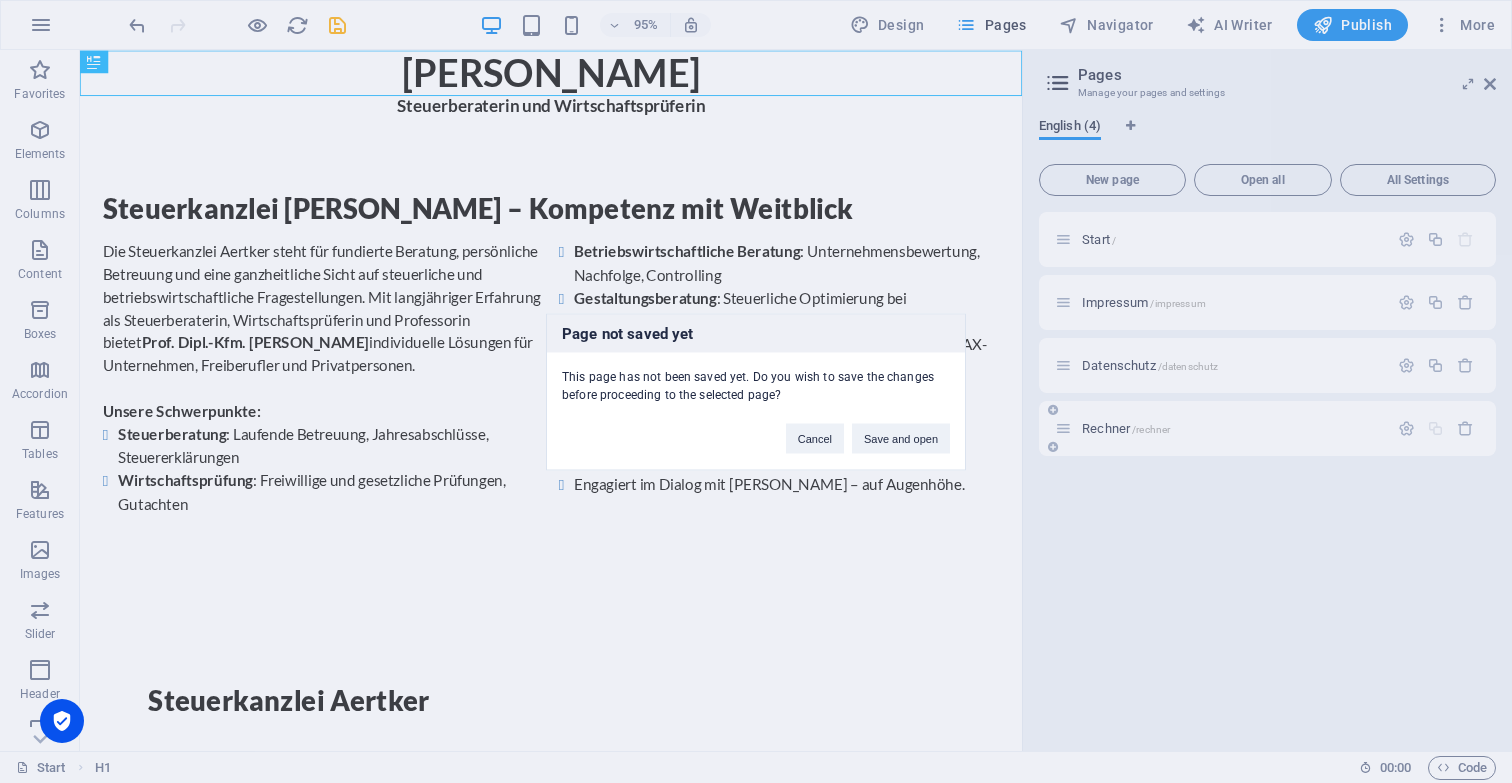 click on "Page not saved yet This page has not been saved yet. Do you wish to save the changes before proceeding to the selected page? Cancel Save and open" at bounding box center (756, 391) 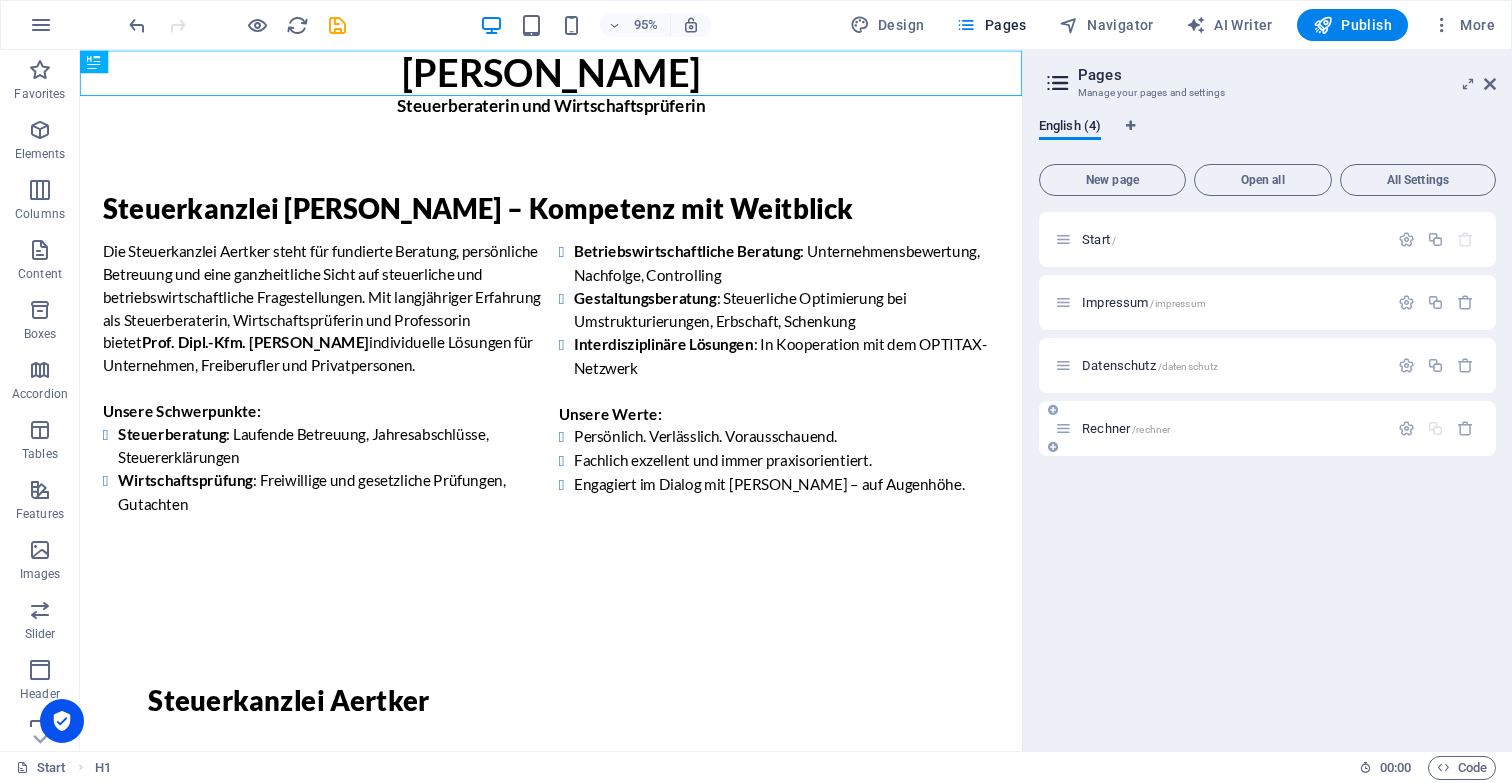 click on "Rechner /rechner" at bounding box center [1232, 428] 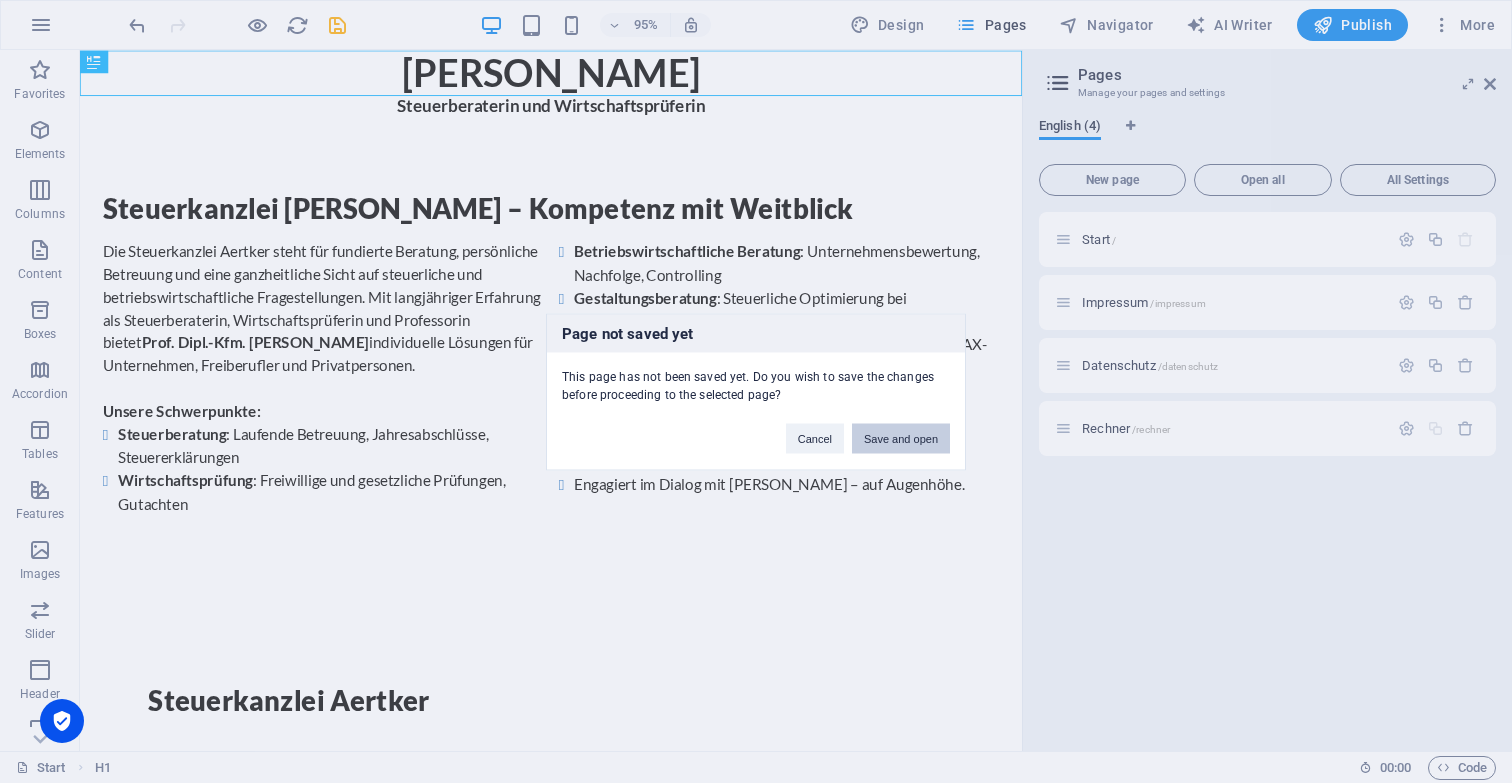click on "Save and open" at bounding box center (901, 438) 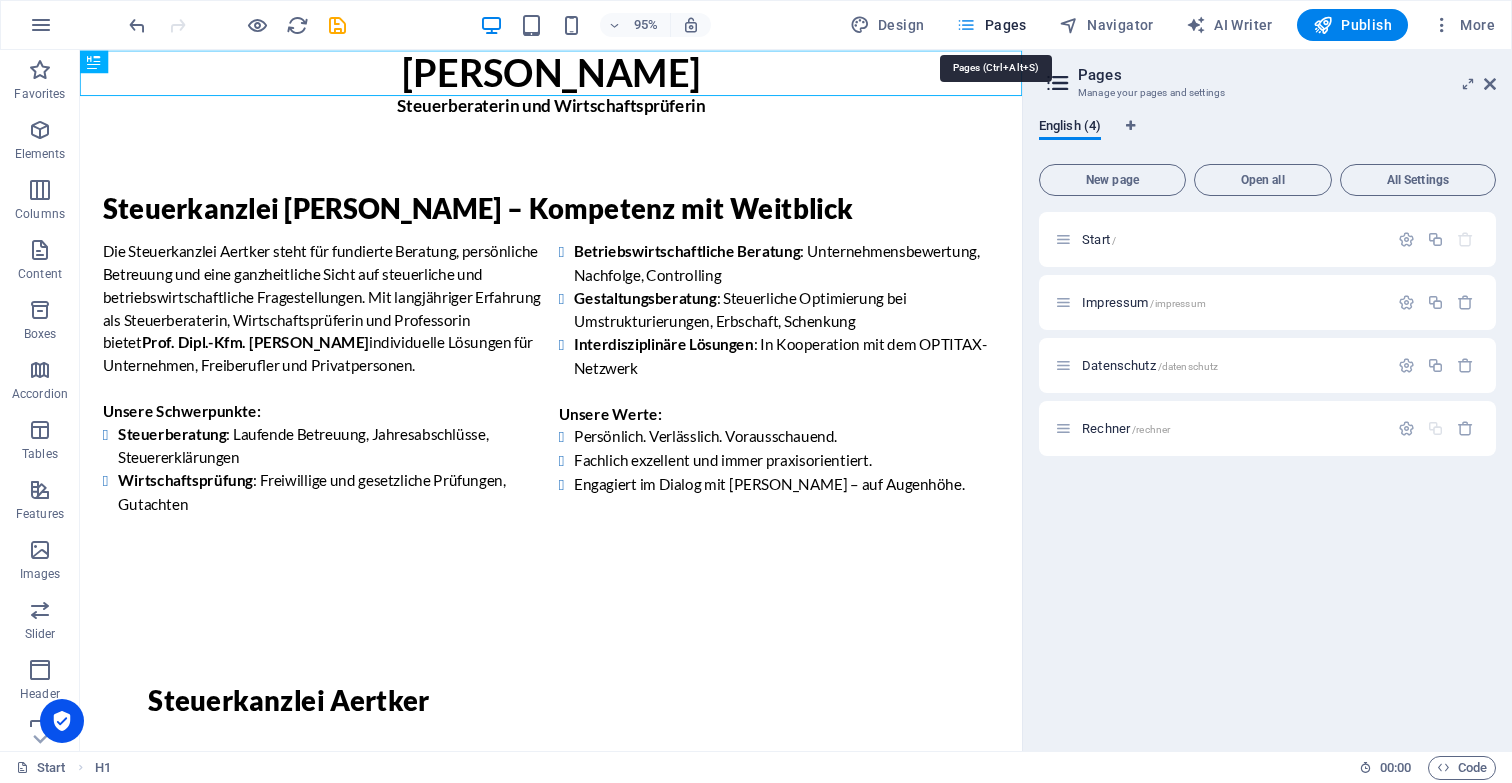 click on "Pages" at bounding box center [991, 25] 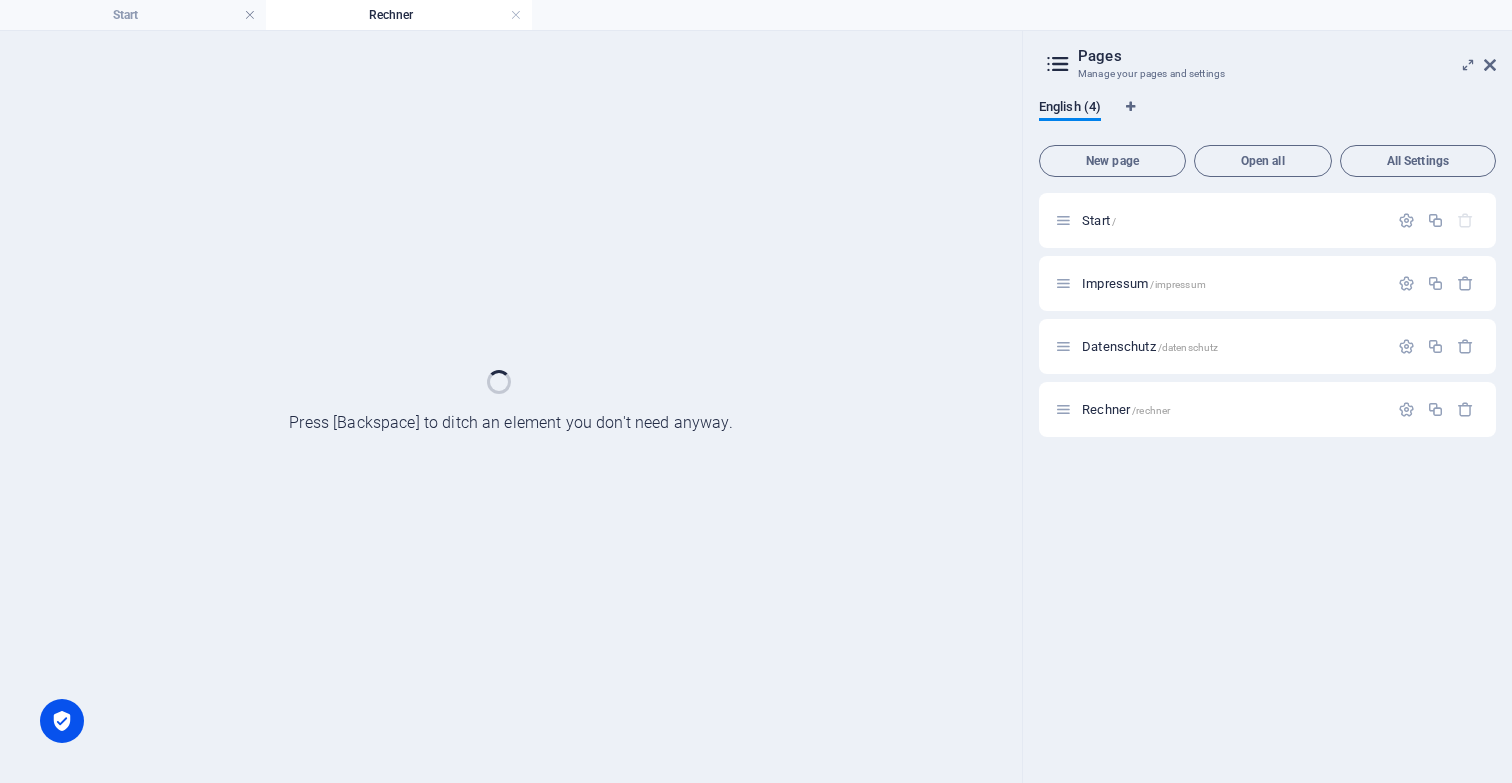 scroll, scrollTop: 0, scrollLeft: 0, axis: both 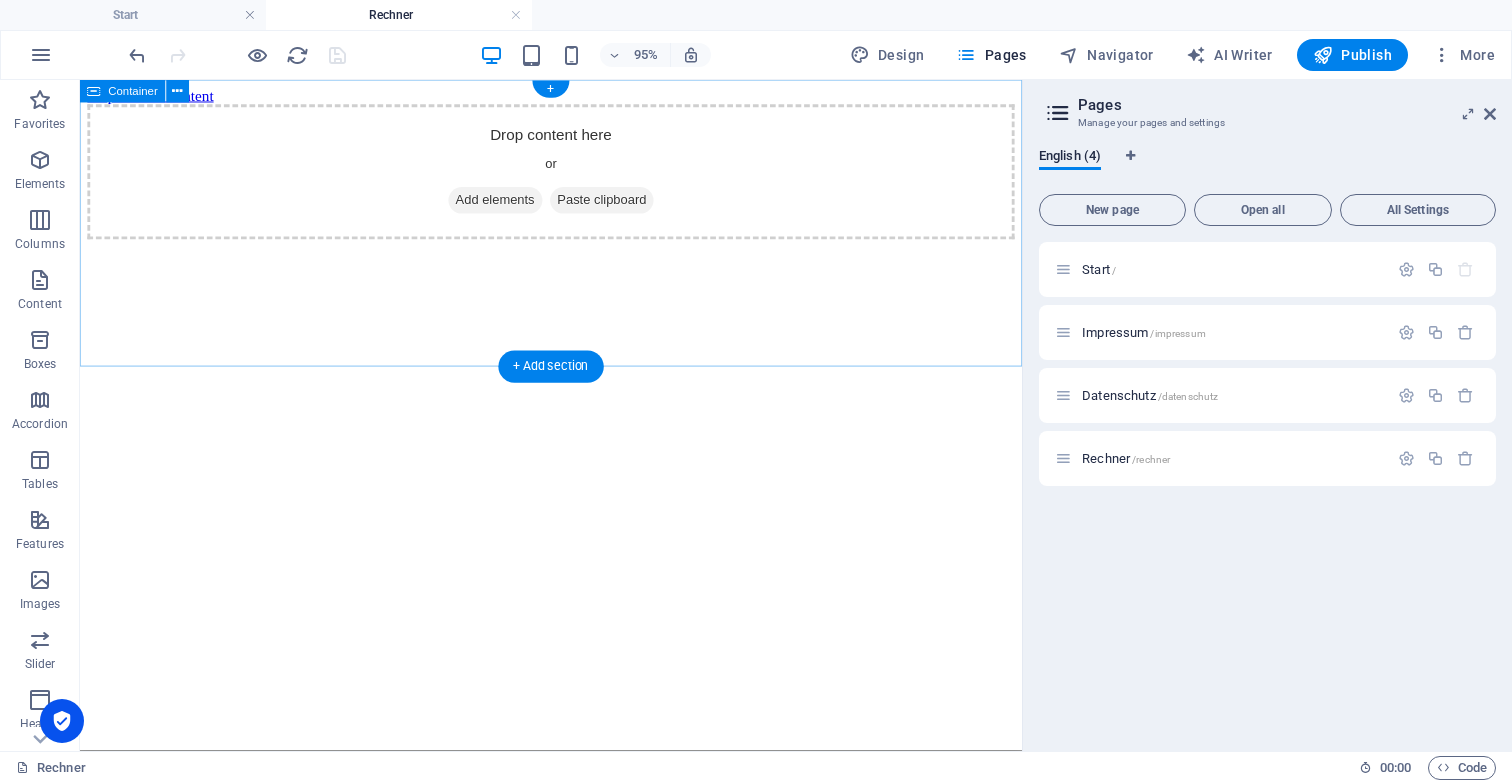 click on "Add elements" at bounding box center [517, 207] 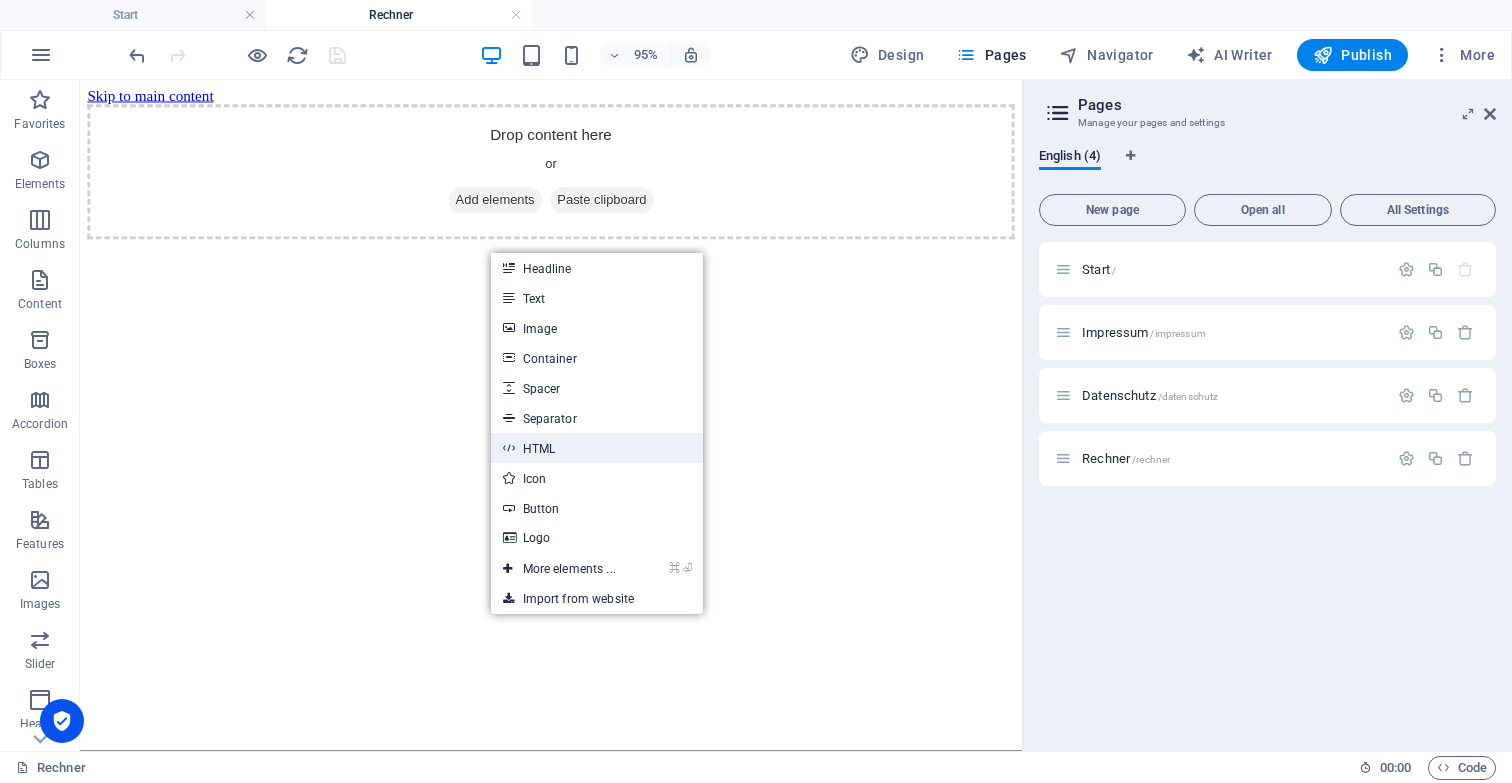 click on "HTML" at bounding box center [597, 448] 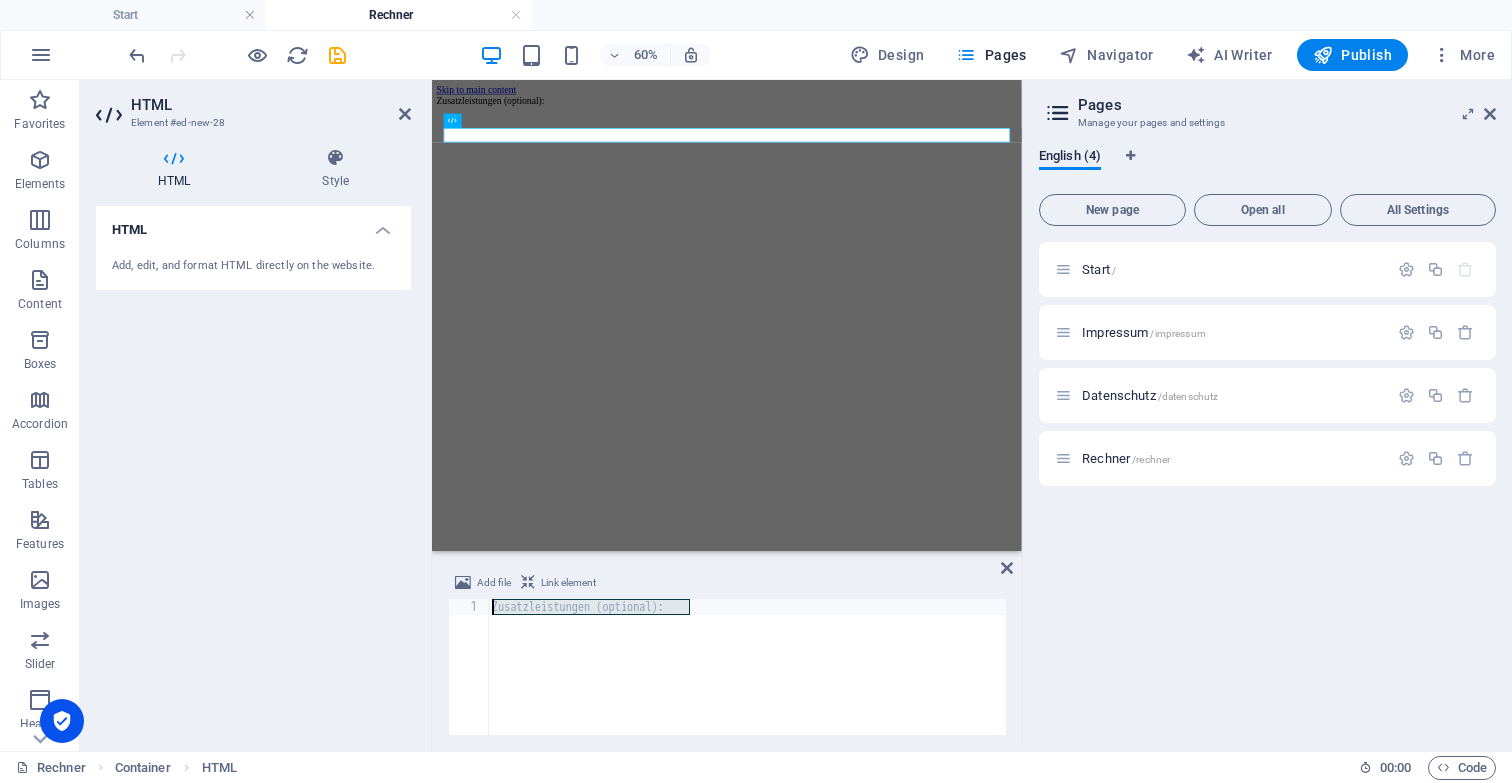 drag, startPoint x: 692, startPoint y: 609, endPoint x: 424, endPoint y: 606, distance: 268.01678 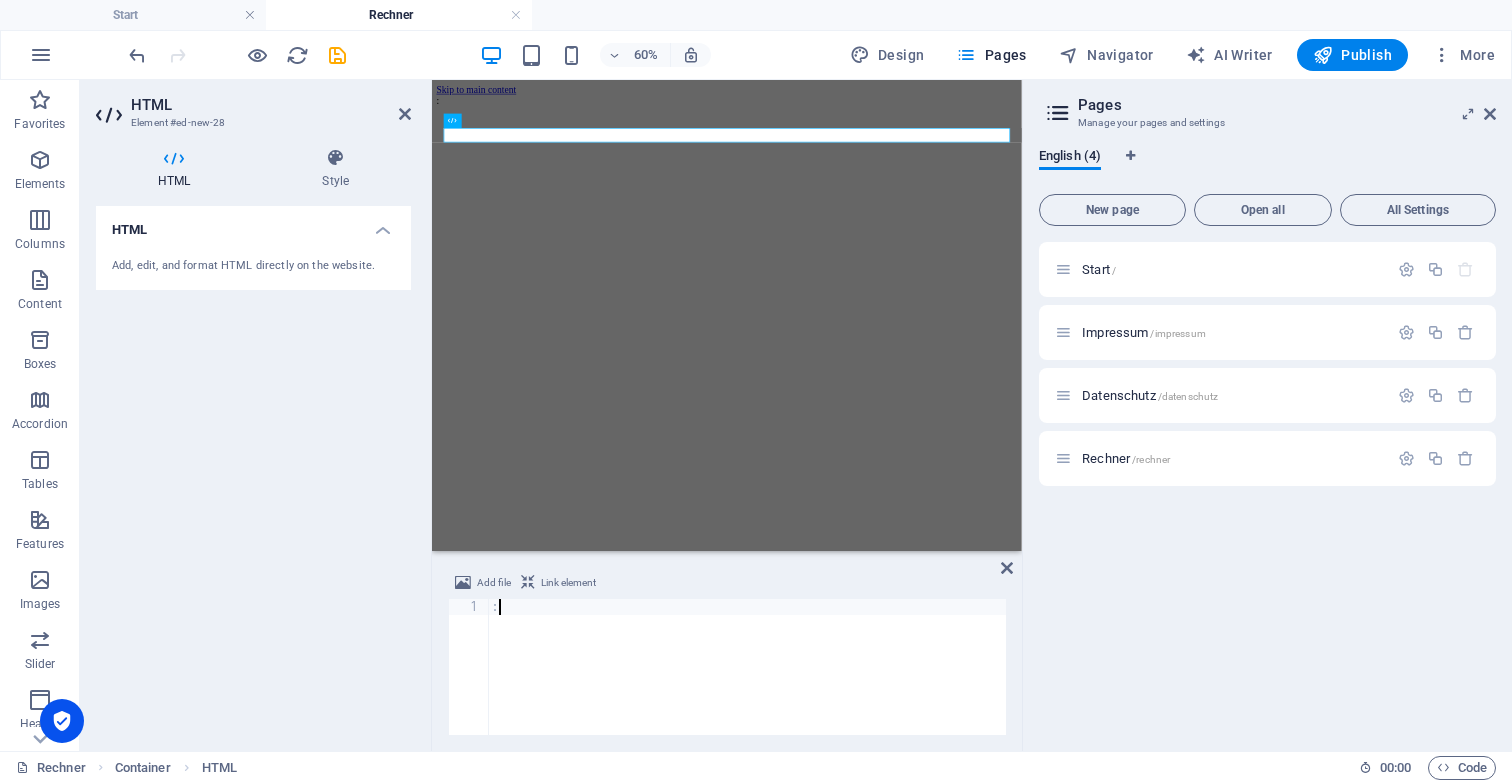 drag, startPoint x: 517, startPoint y: 600, endPoint x: 445, endPoint y: 600, distance: 72 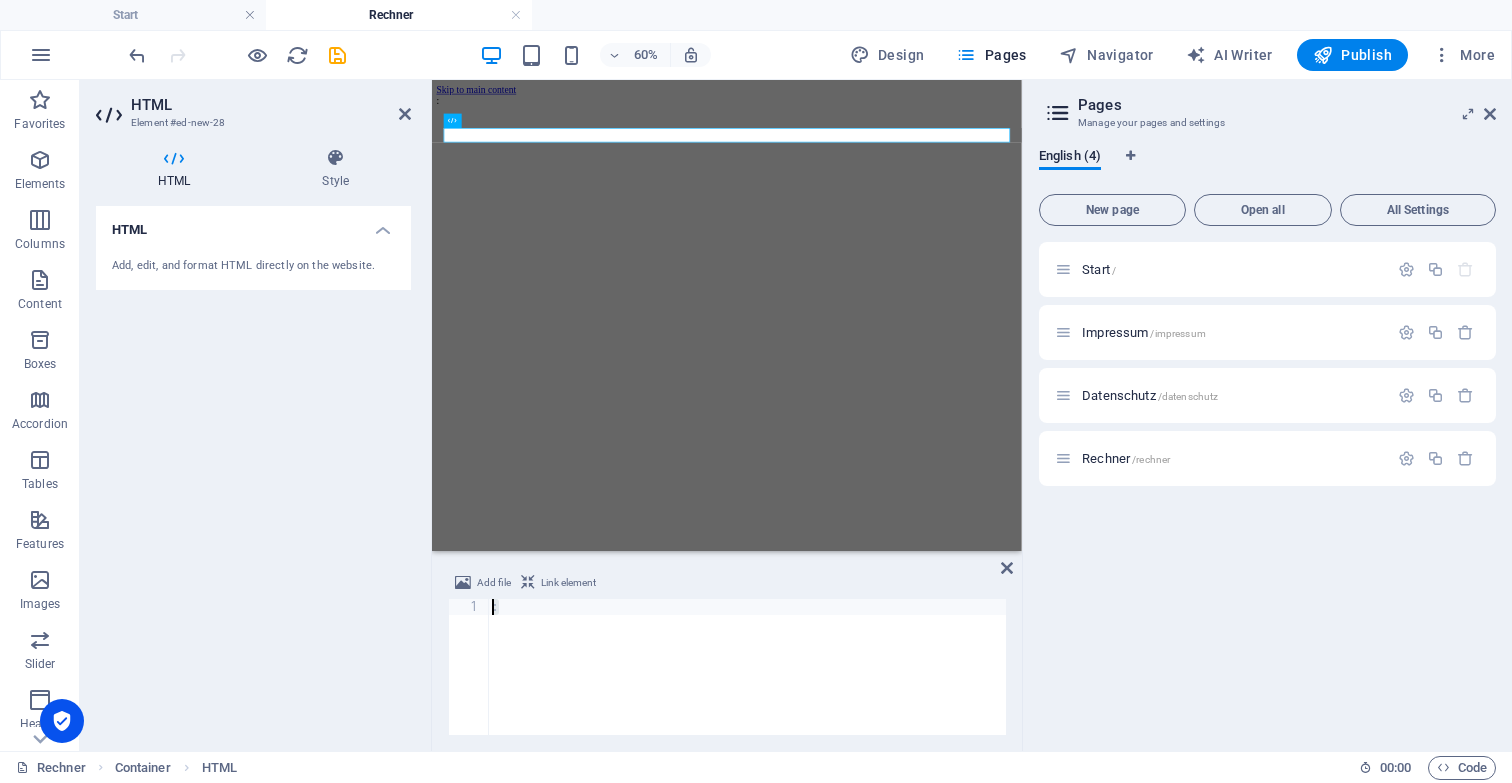 type 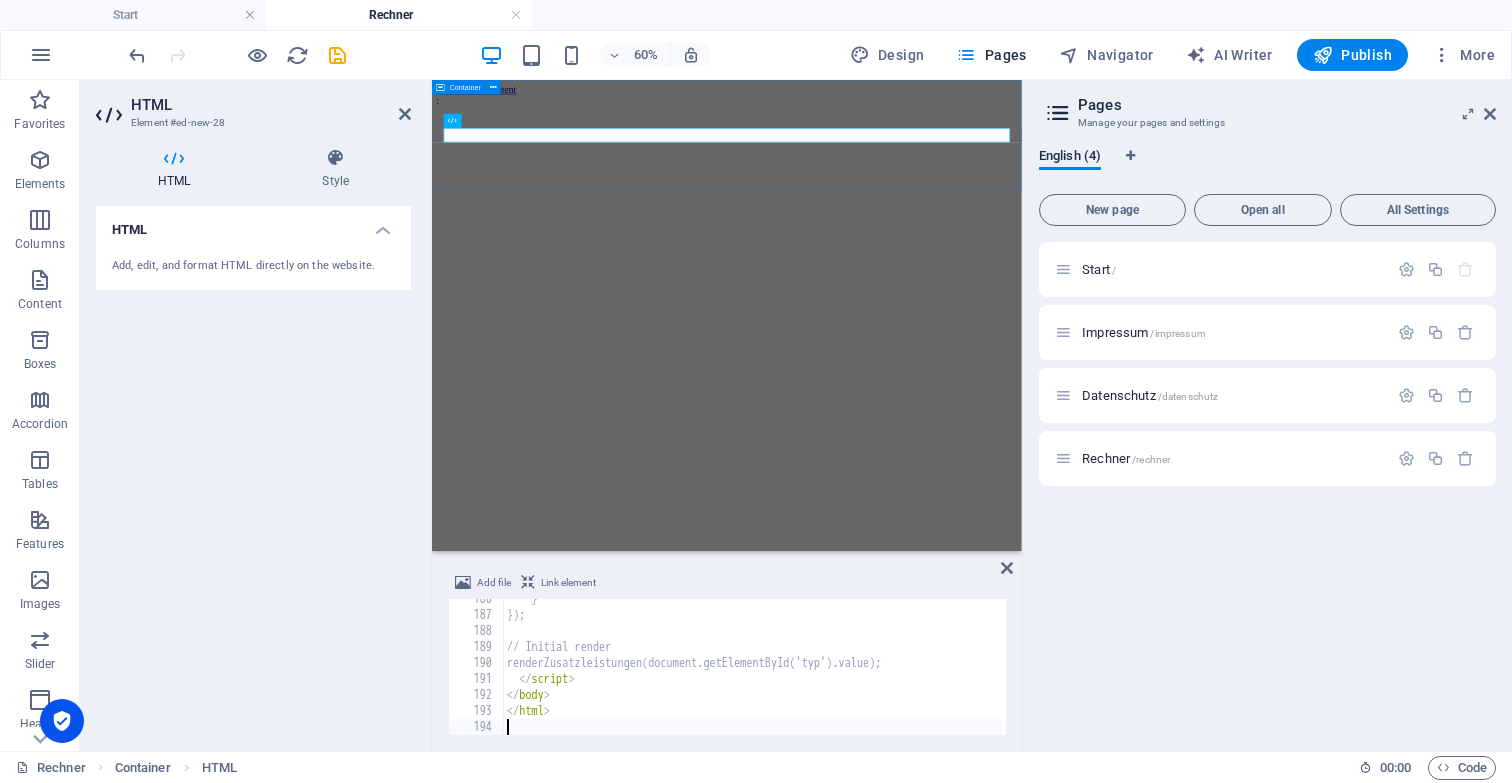 scroll, scrollTop: 2968, scrollLeft: 0, axis: vertical 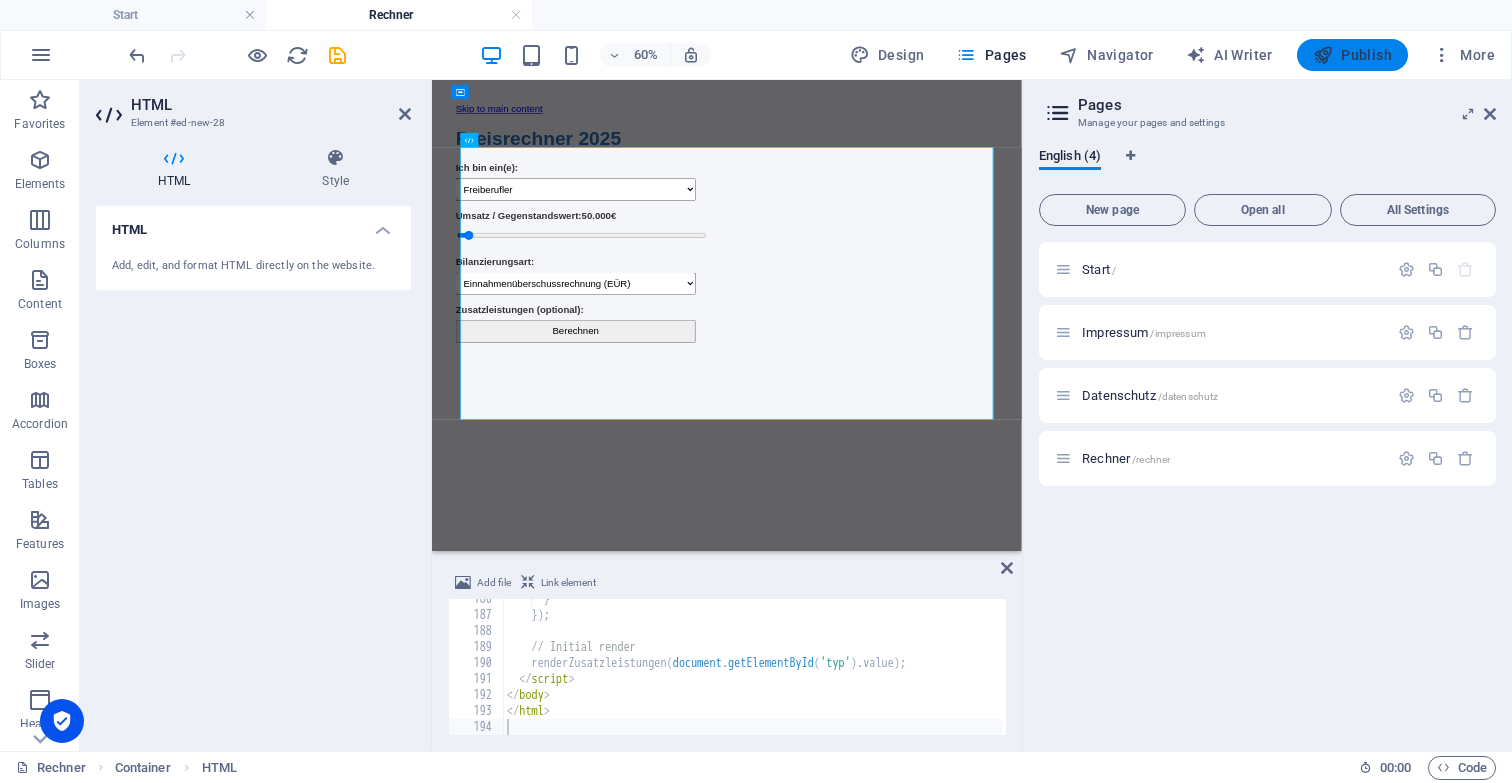 click at bounding box center [1323, 55] 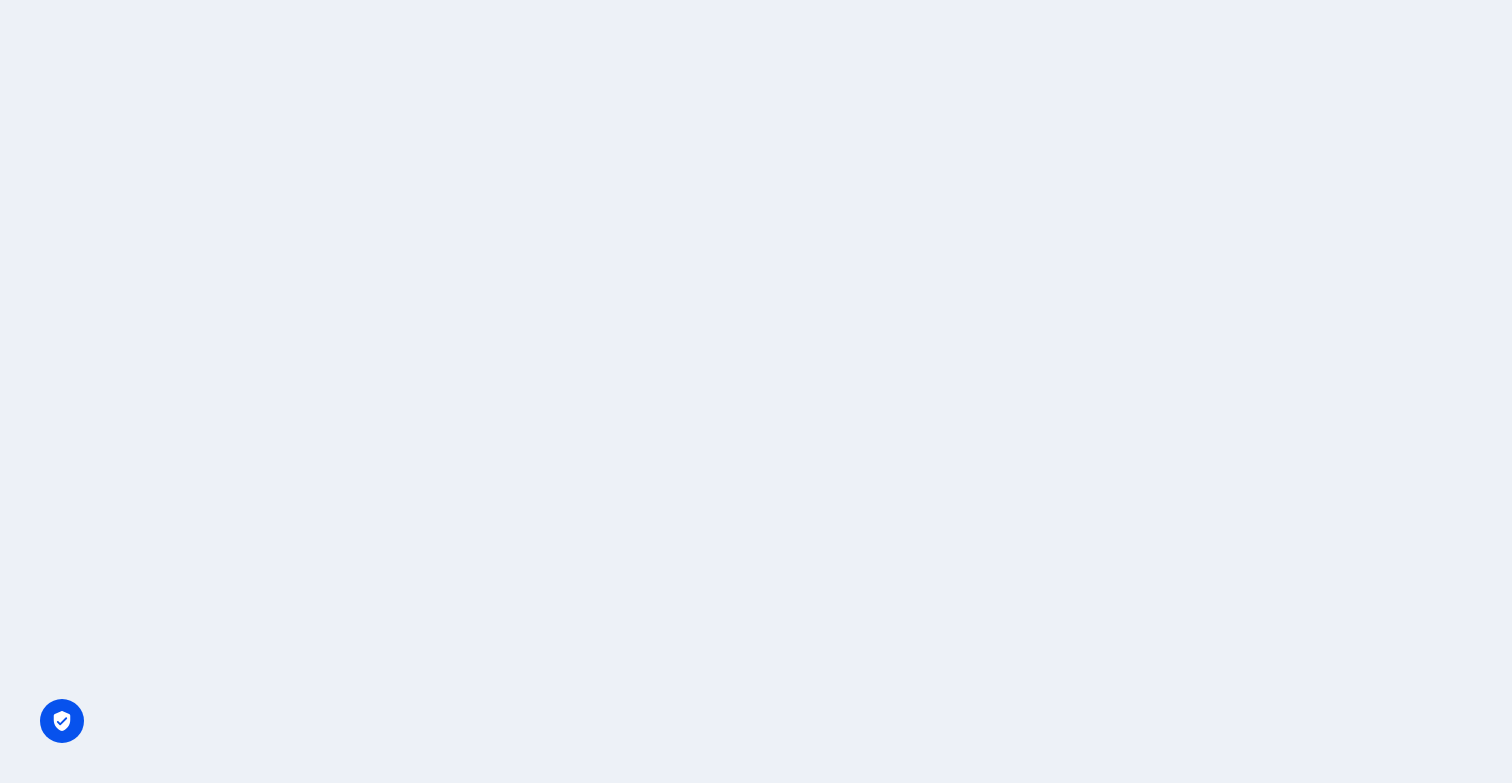 scroll, scrollTop: 0, scrollLeft: 0, axis: both 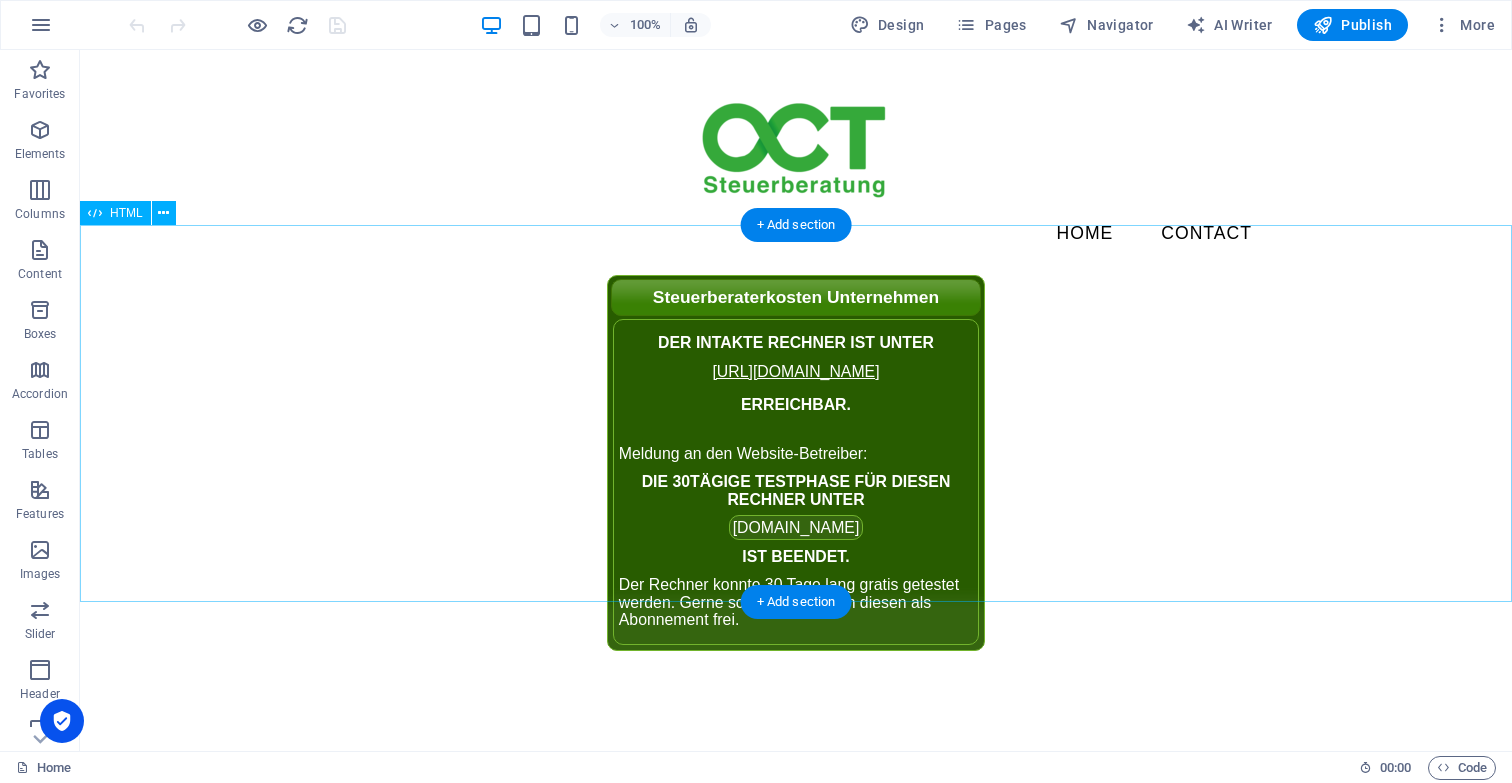 click on "Steuerberaterkosten Unternehmen      Der intakte Rechner ist unter        https://www.smart-rechner.de      erreichbar.     Meldung an den Website-Betreiber:     Die 30tägige Testphase für diesen Rechner unter      preview.sitehub.io      ist beendet.     Der Rechner konnte 30 Tage lang gratis getestet werden. Gerne schalten wir Ihnen diesen als Abonnement frei." at bounding box center [796, 463] 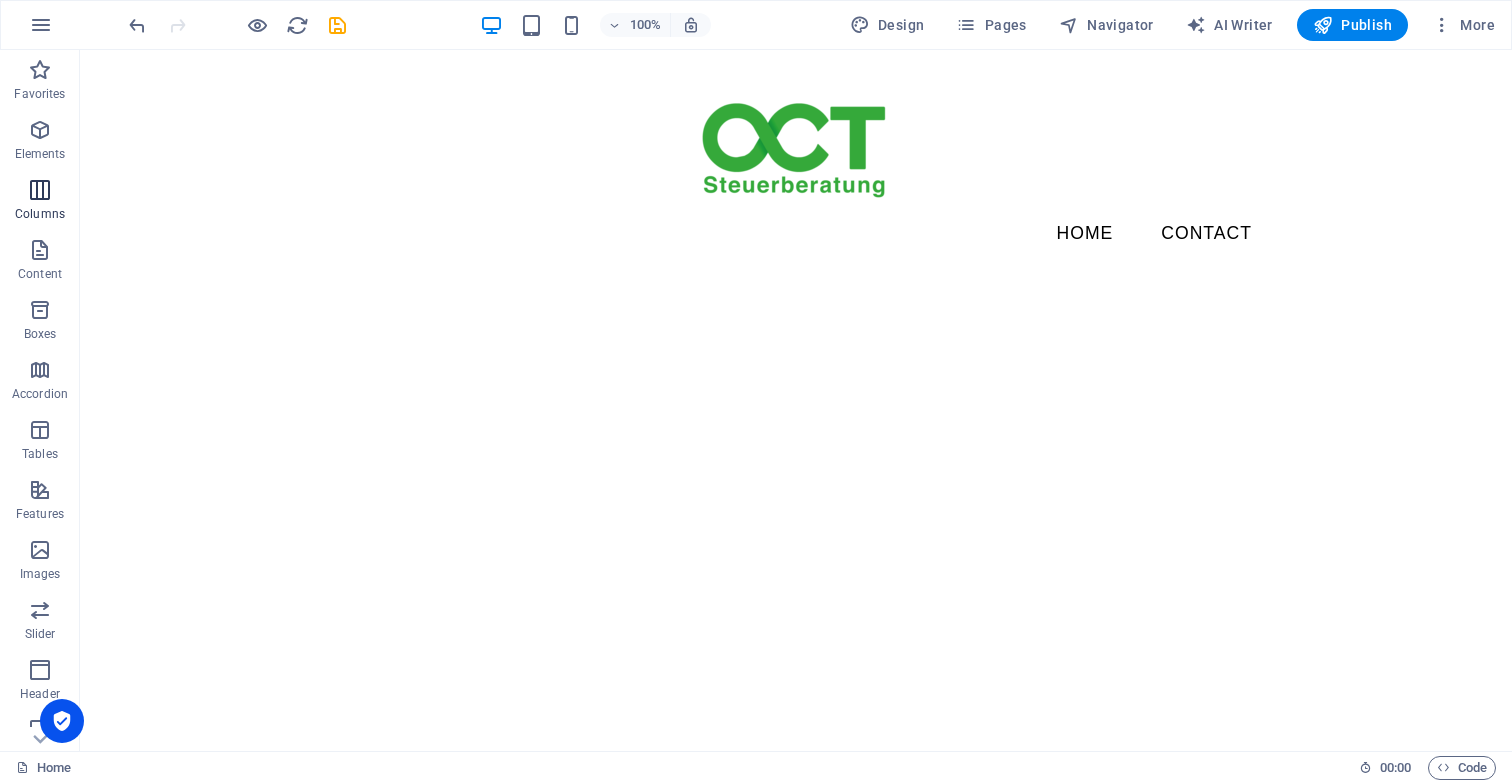 click at bounding box center (40, 190) 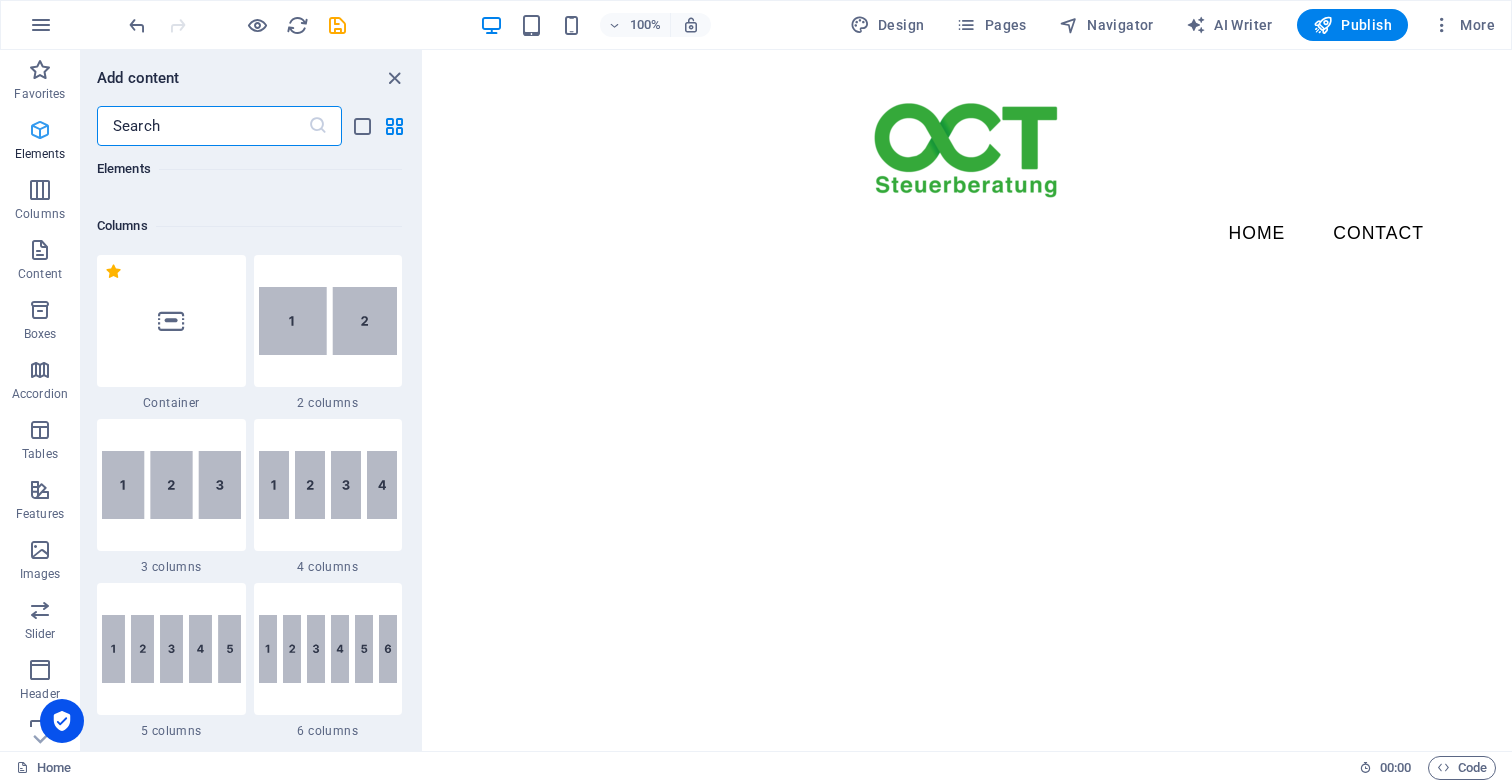 scroll, scrollTop: 990, scrollLeft: 0, axis: vertical 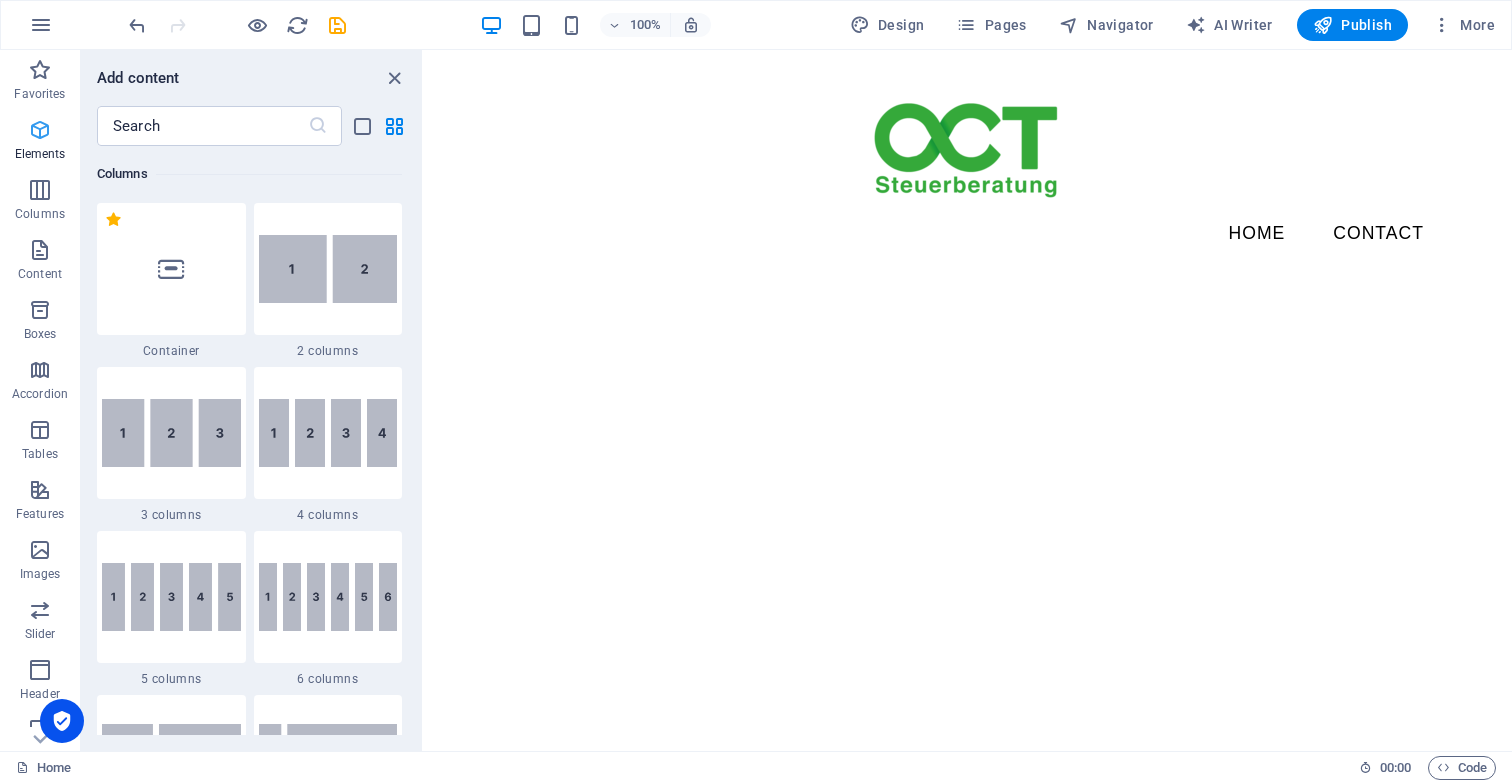 click at bounding box center [40, 130] 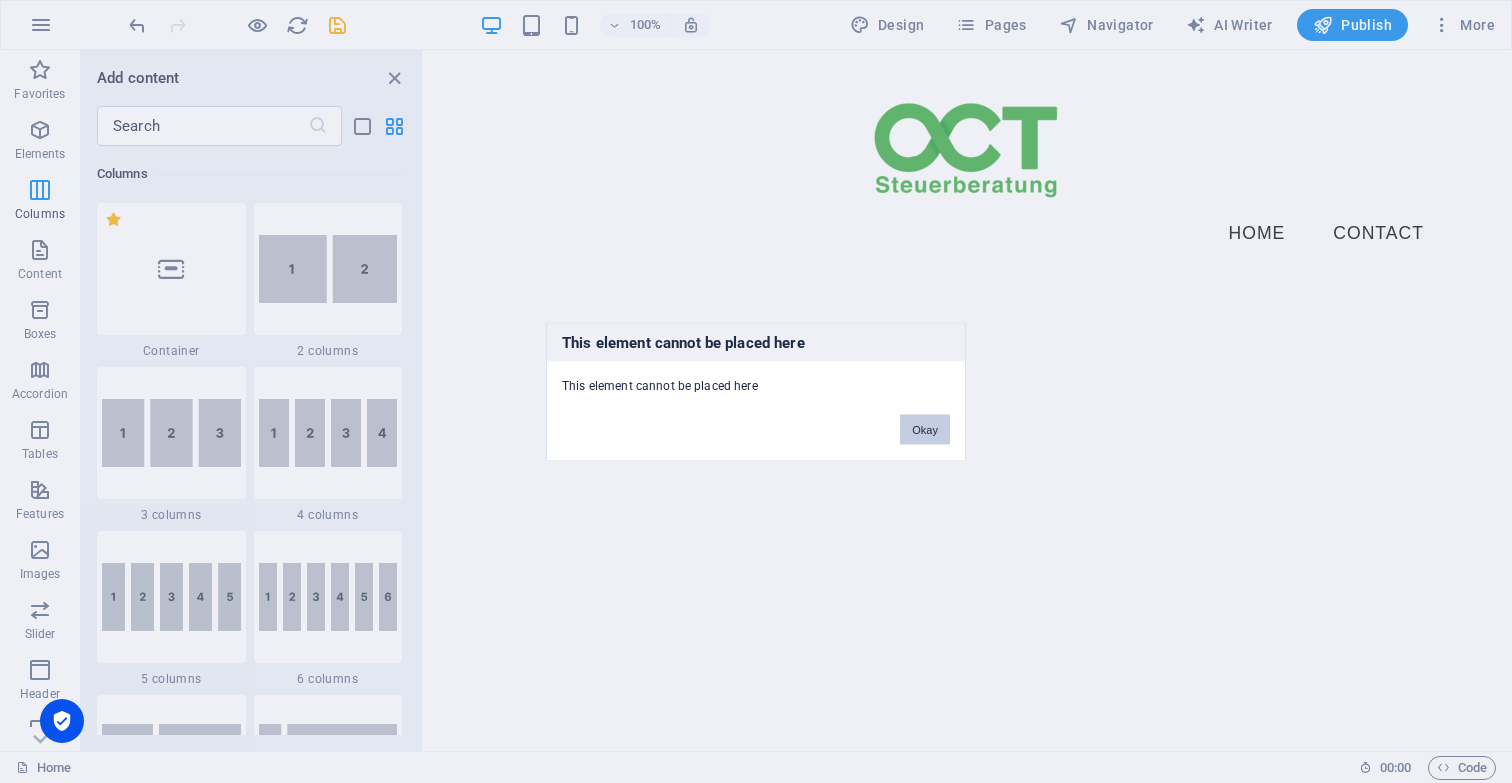 click on "Okay" at bounding box center (925, 429) 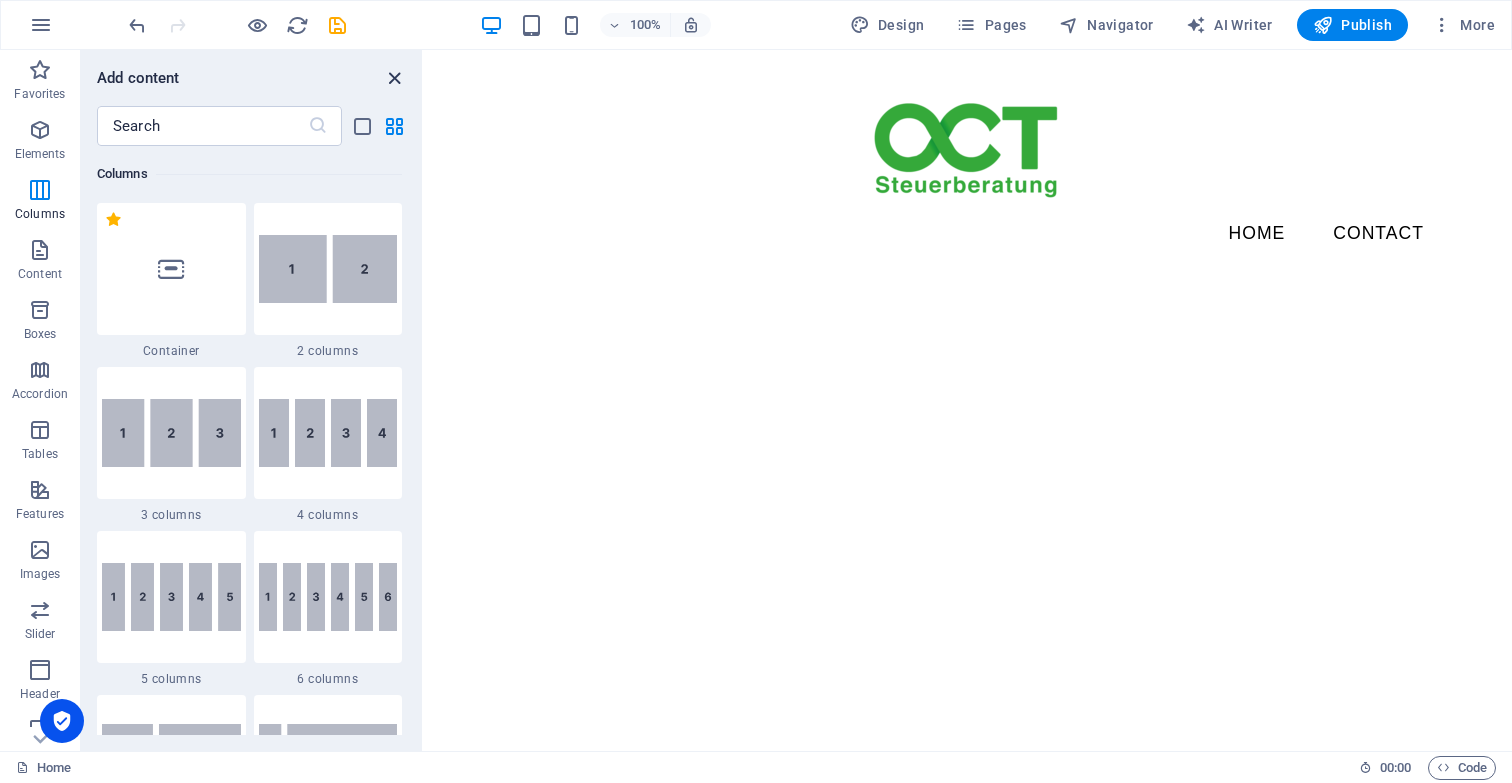 click at bounding box center (394, 78) 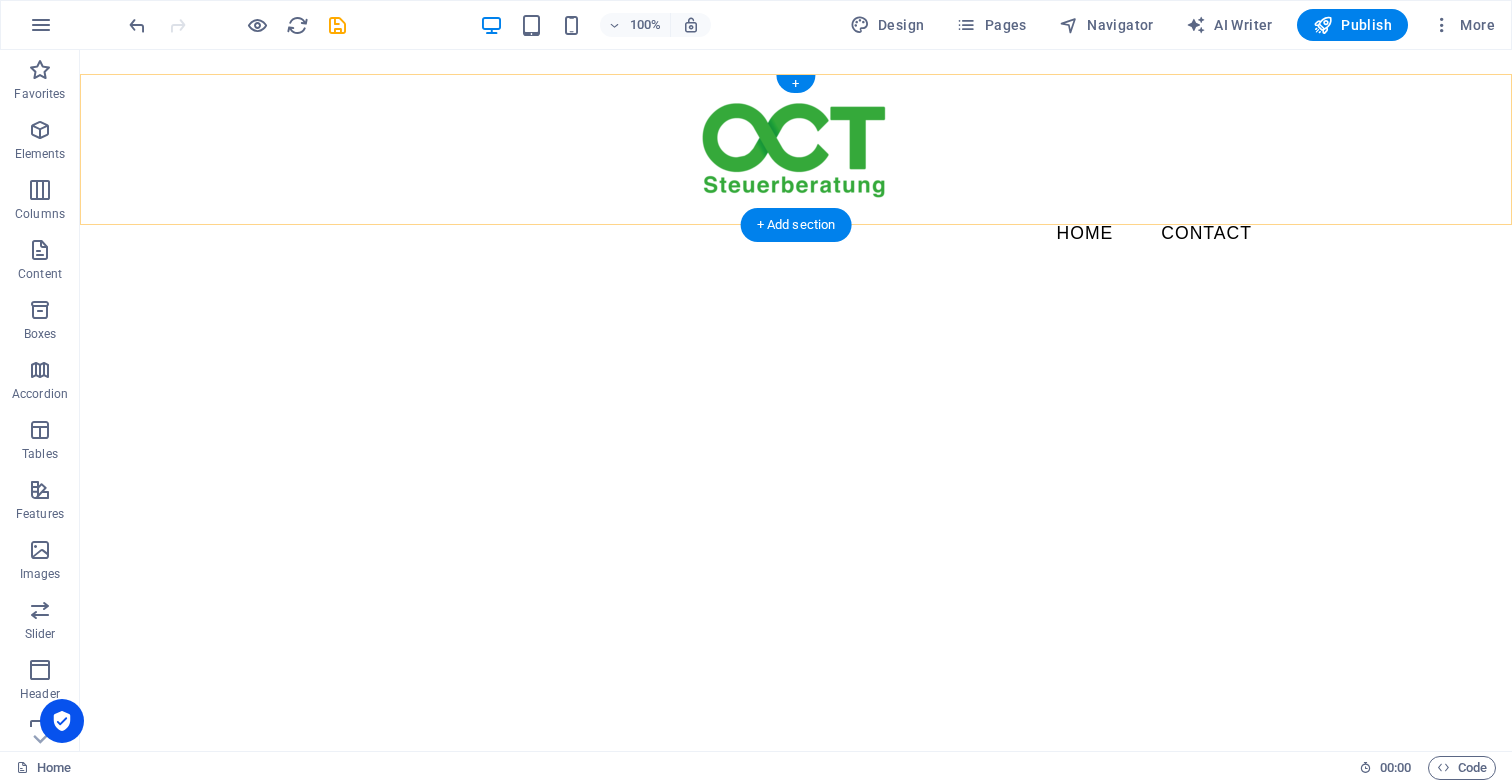 click on "+ Add section" at bounding box center (796, 225) 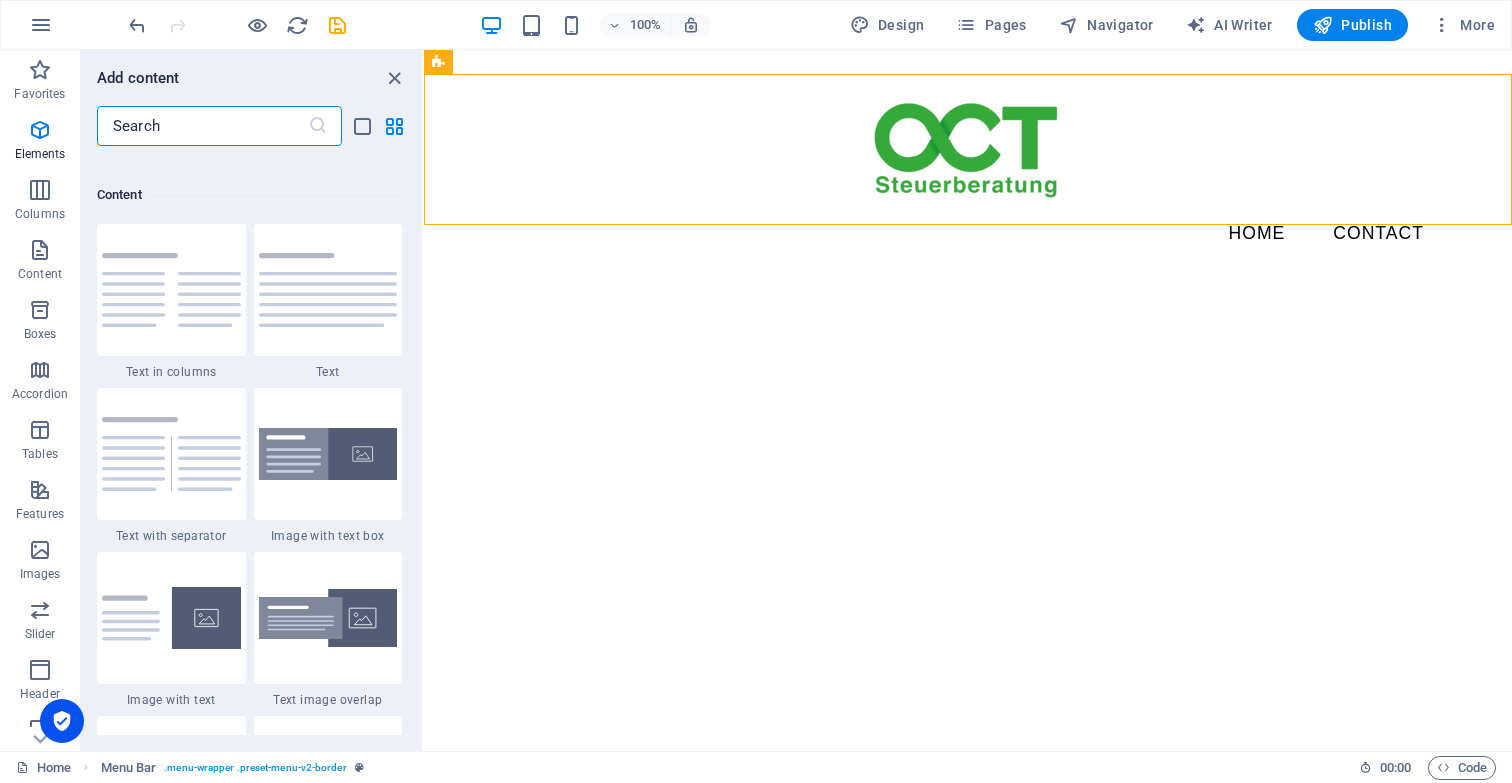 scroll, scrollTop: 3499, scrollLeft: 0, axis: vertical 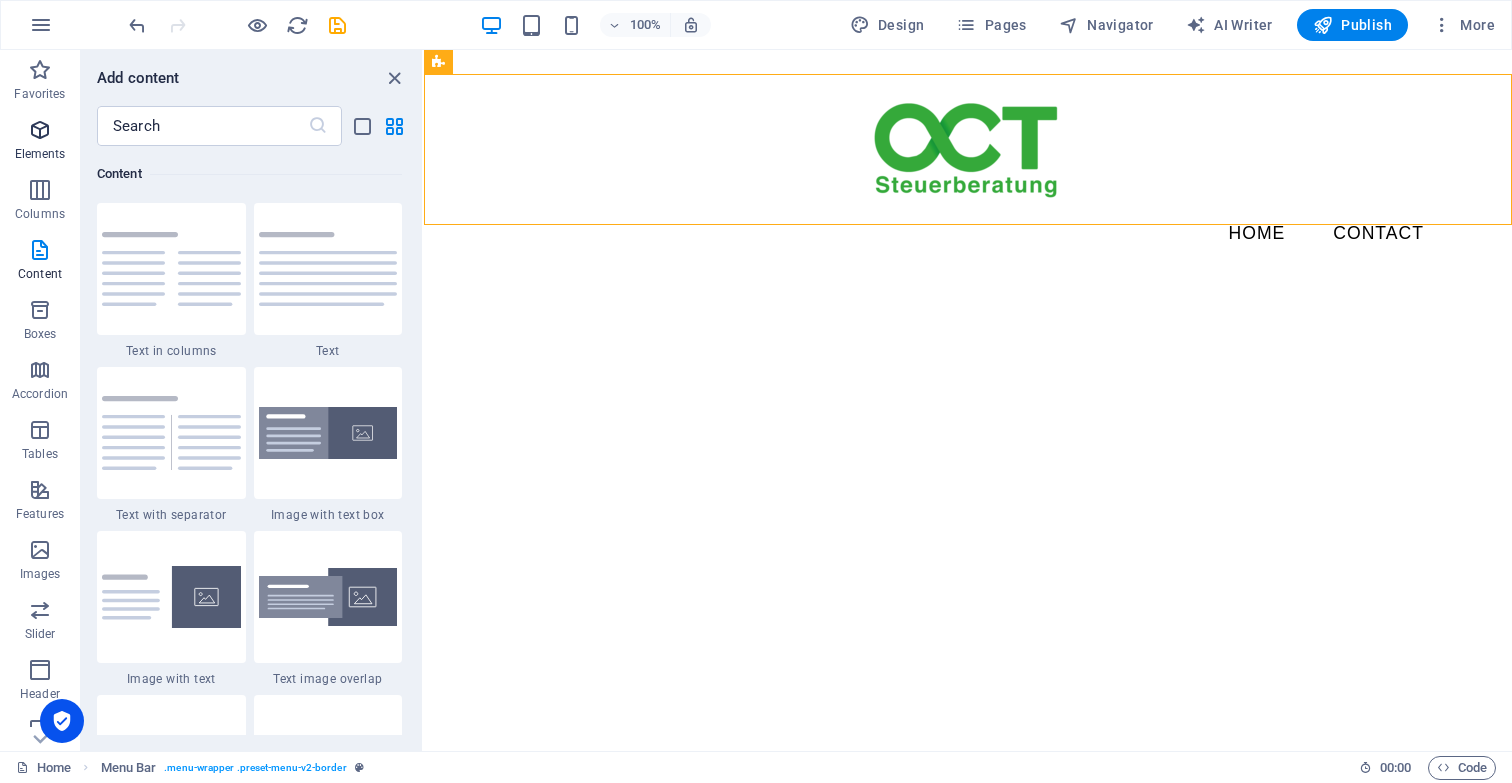 click at bounding box center (40, 130) 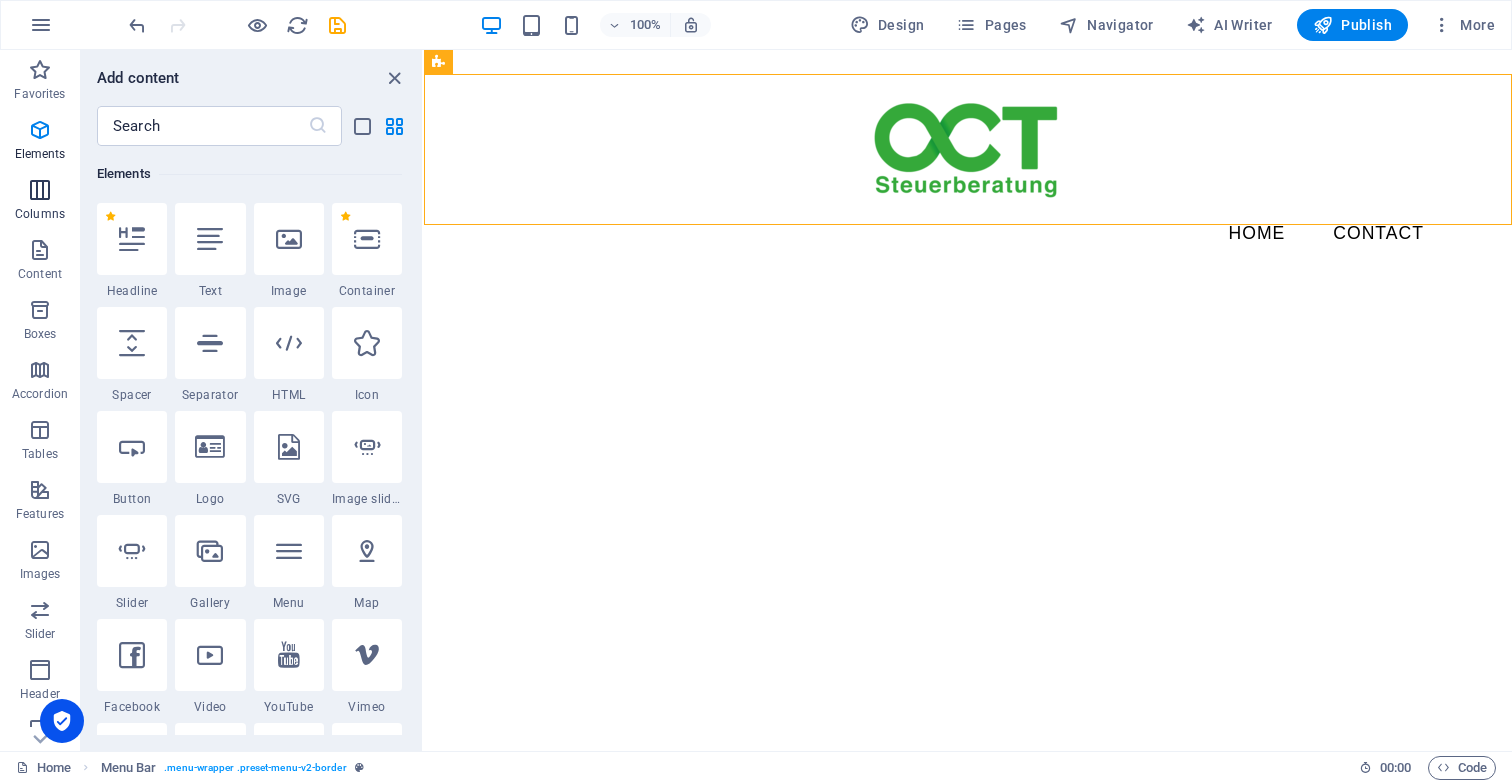 click at bounding box center (40, 190) 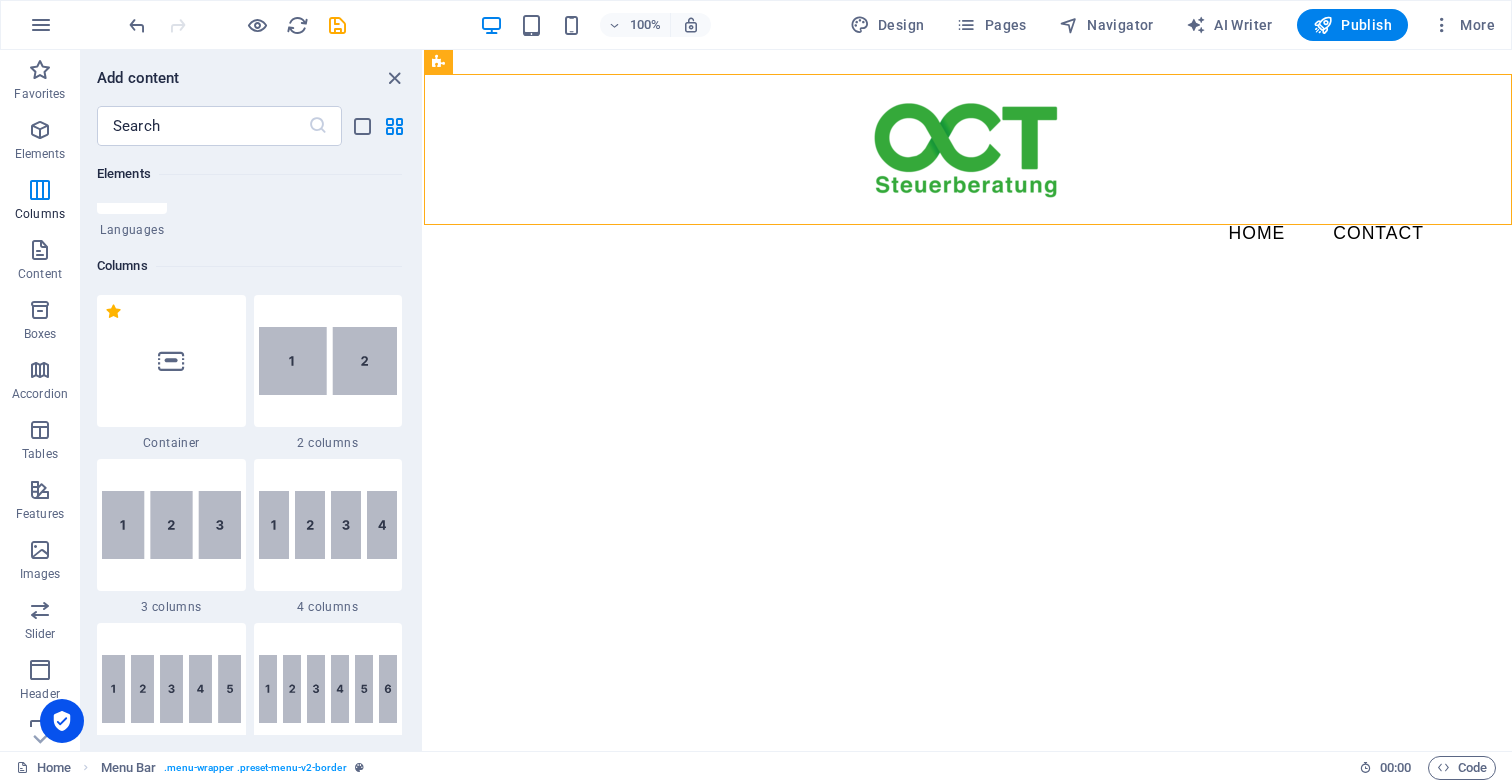 scroll, scrollTop: 990, scrollLeft: 0, axis: vertical 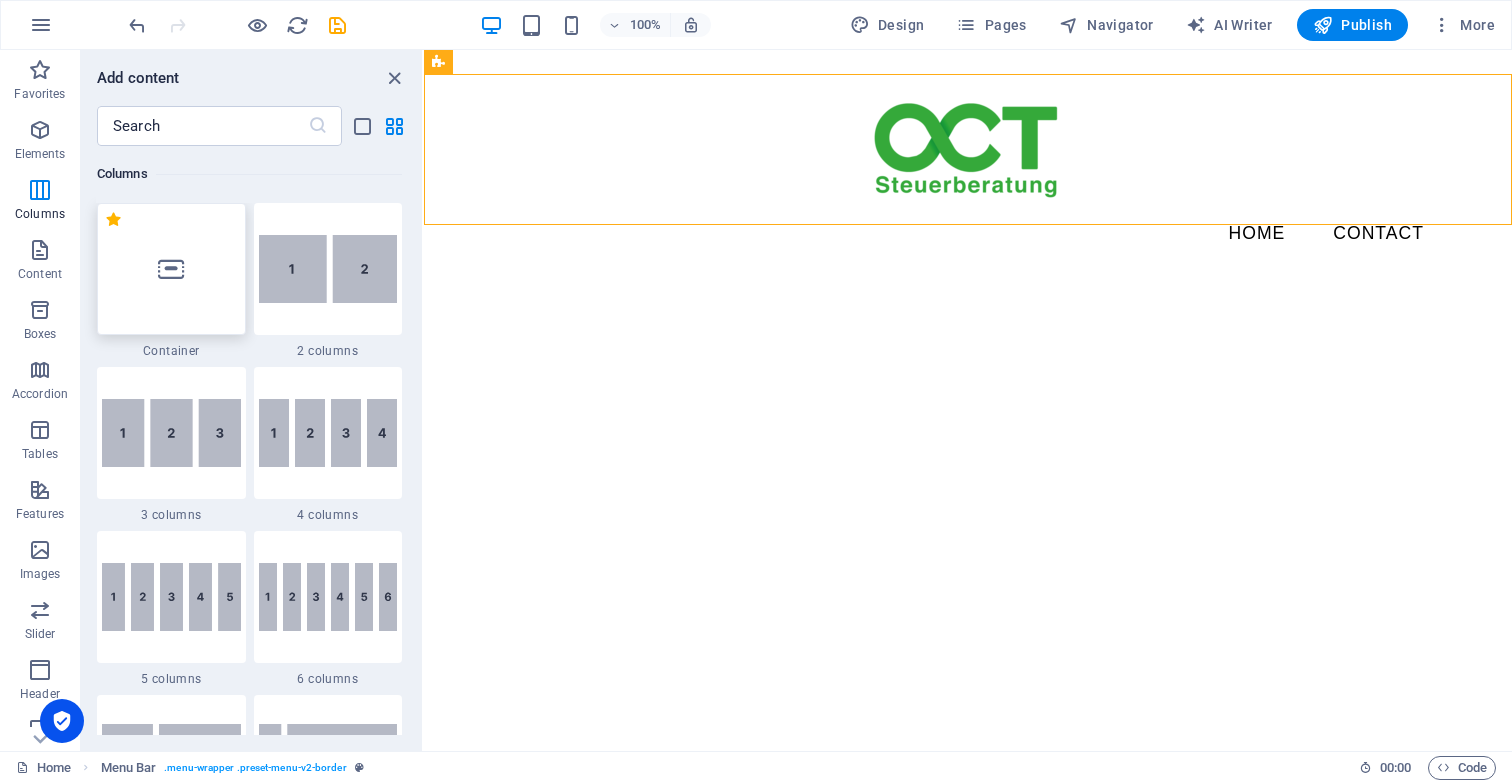 click at bounding box center (171, 269) 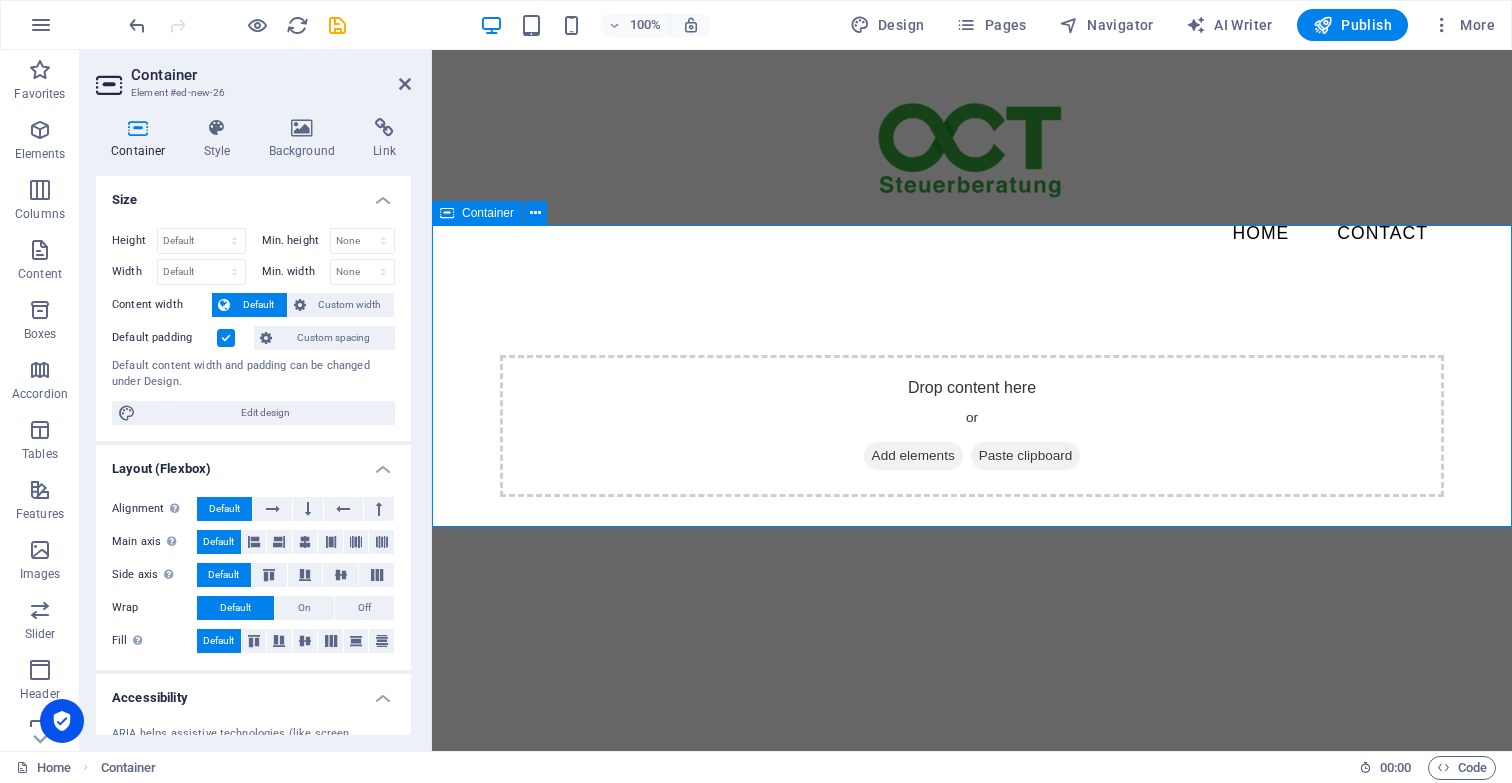 click on "Add elements" at bounding box center [913, 456] 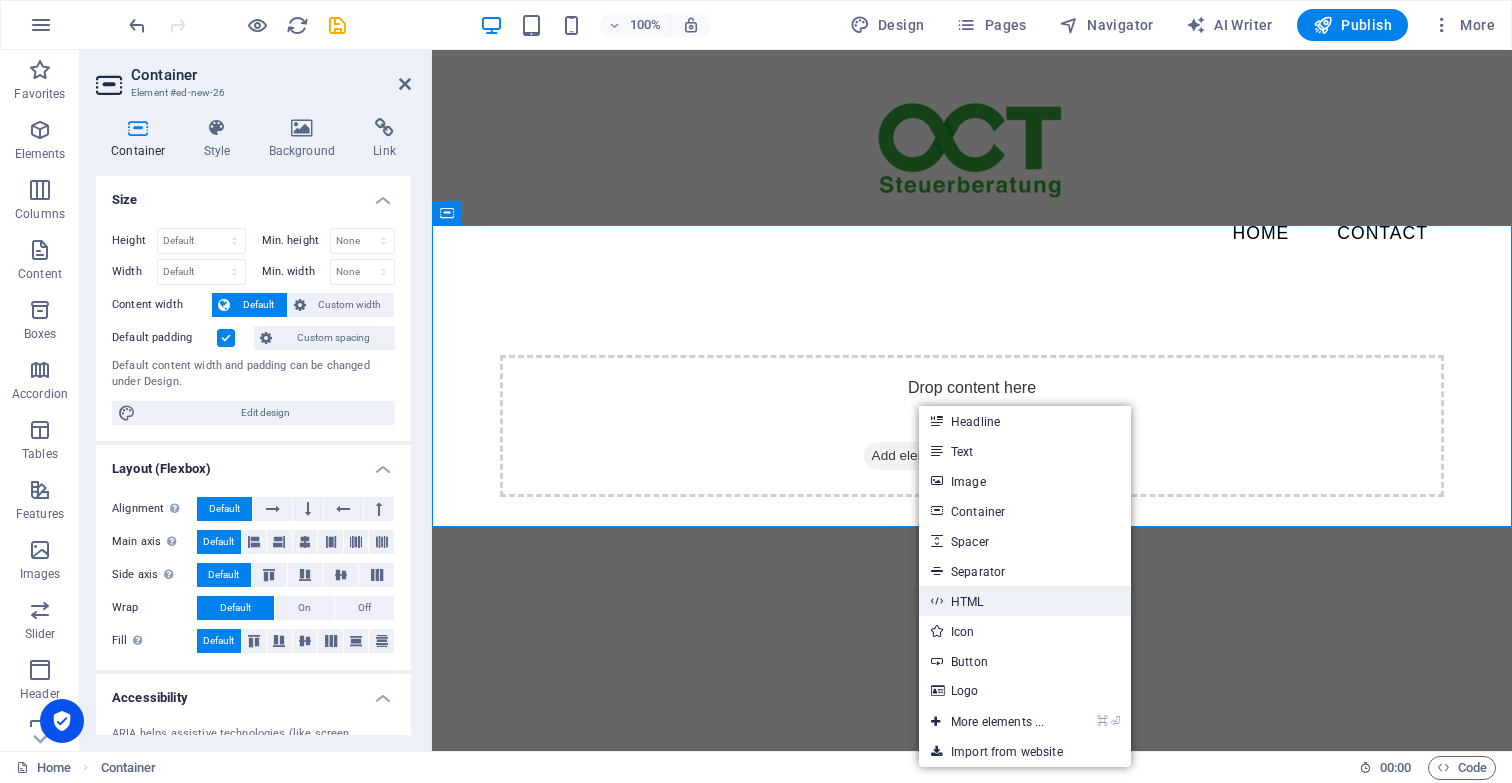 click on "HTML" at bounding box center (1025, 601) 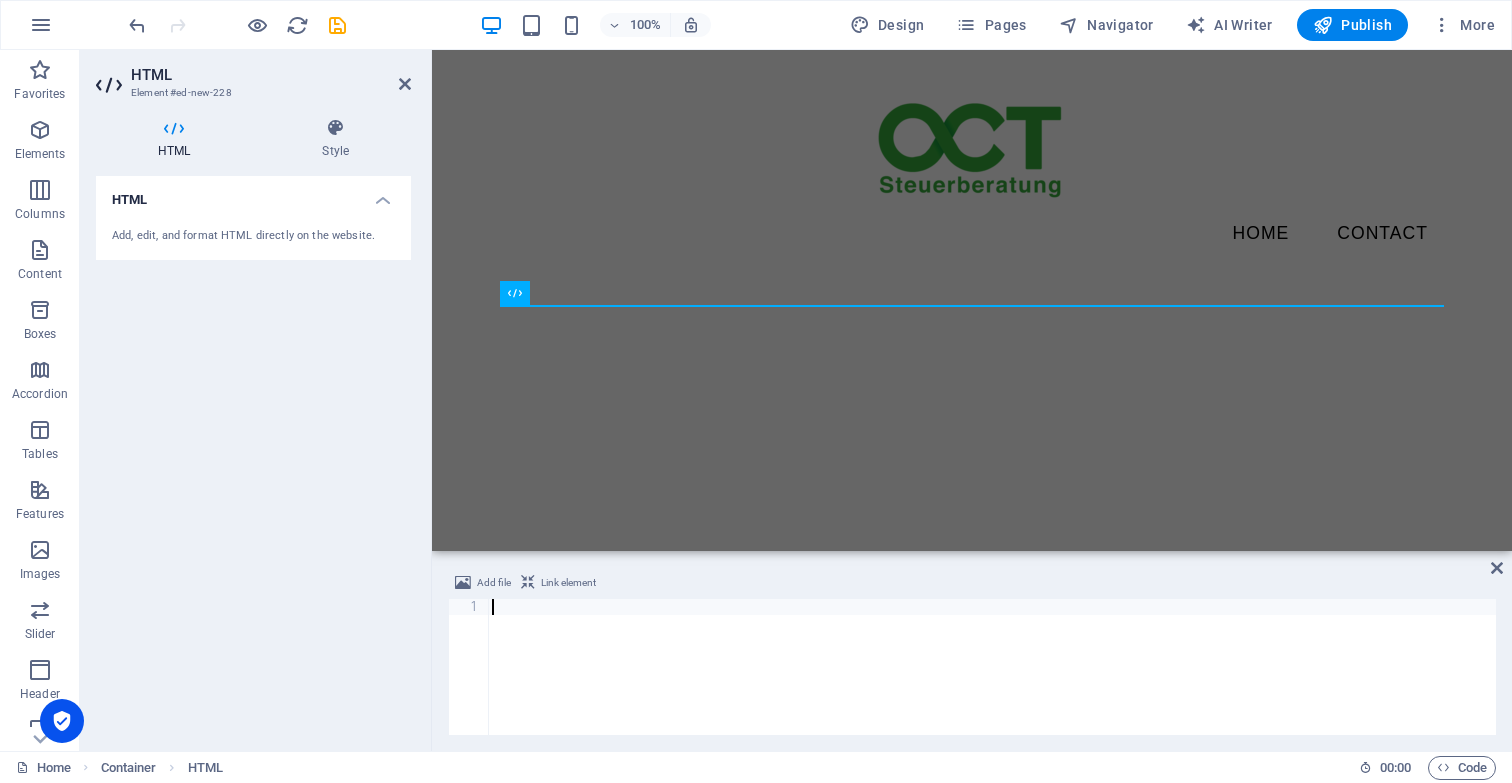 scroll, scrollTop: 552, scrollLeft: 0, axis: vertical 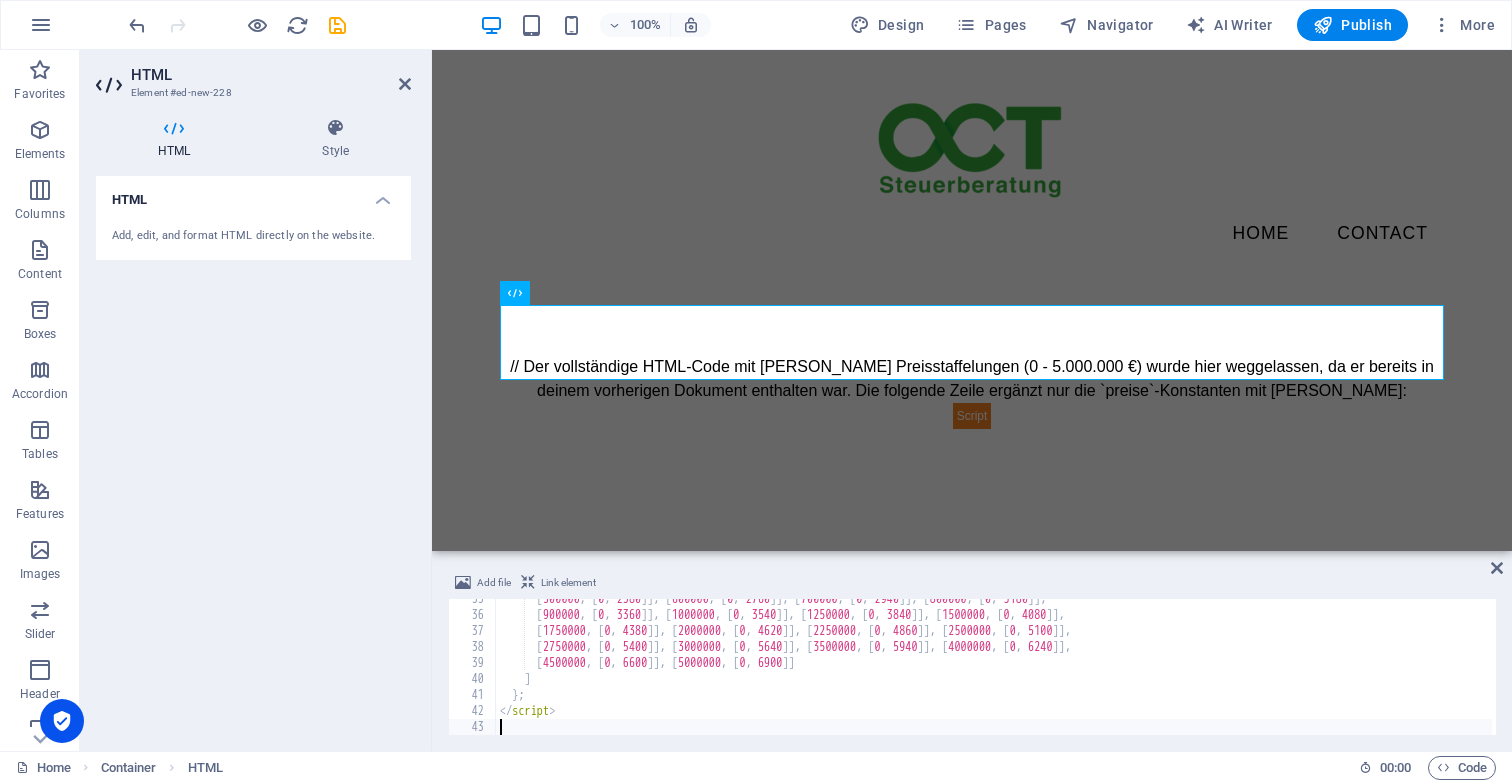 type 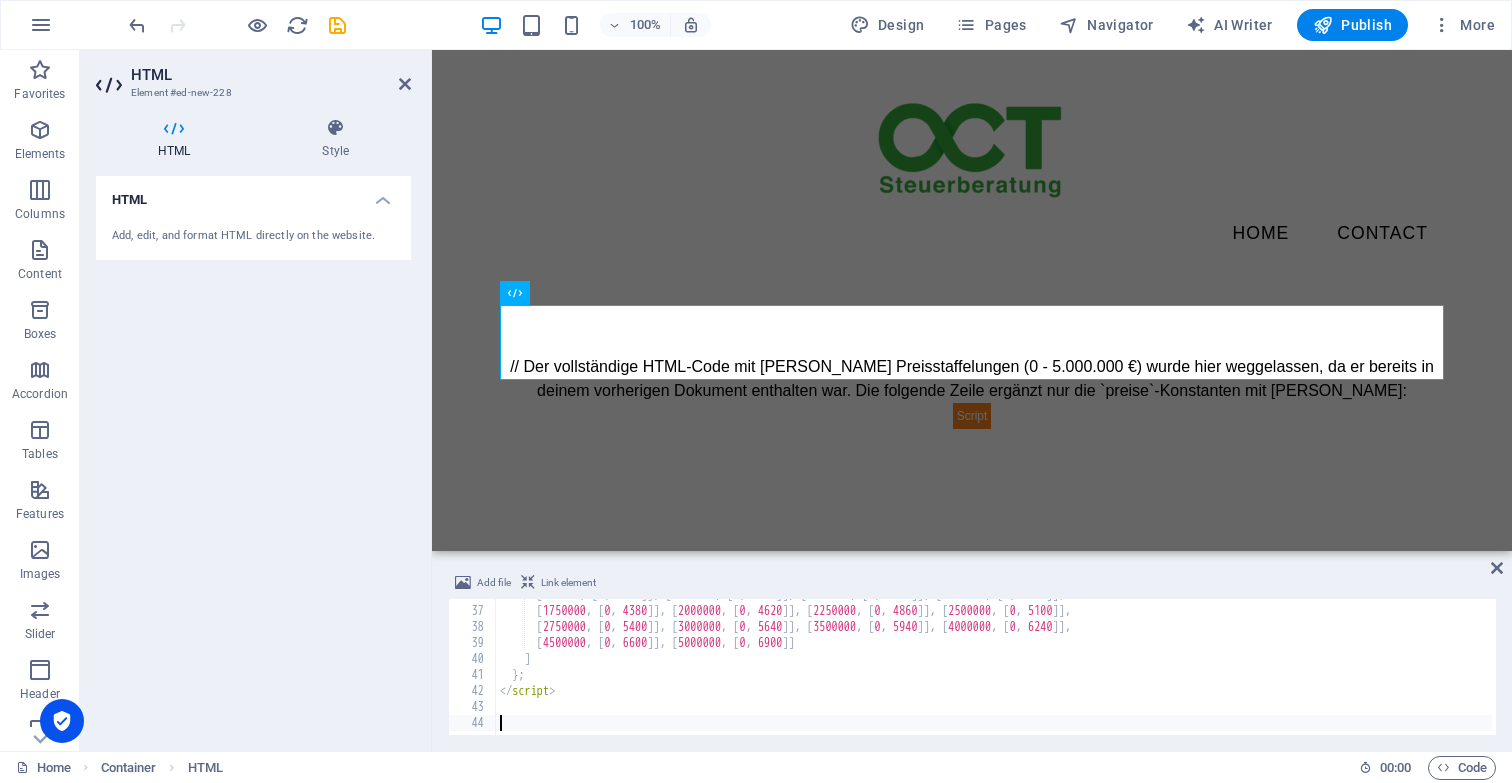 scroll, scrollTop: 556, scrollLeft: 0, axis: vertical 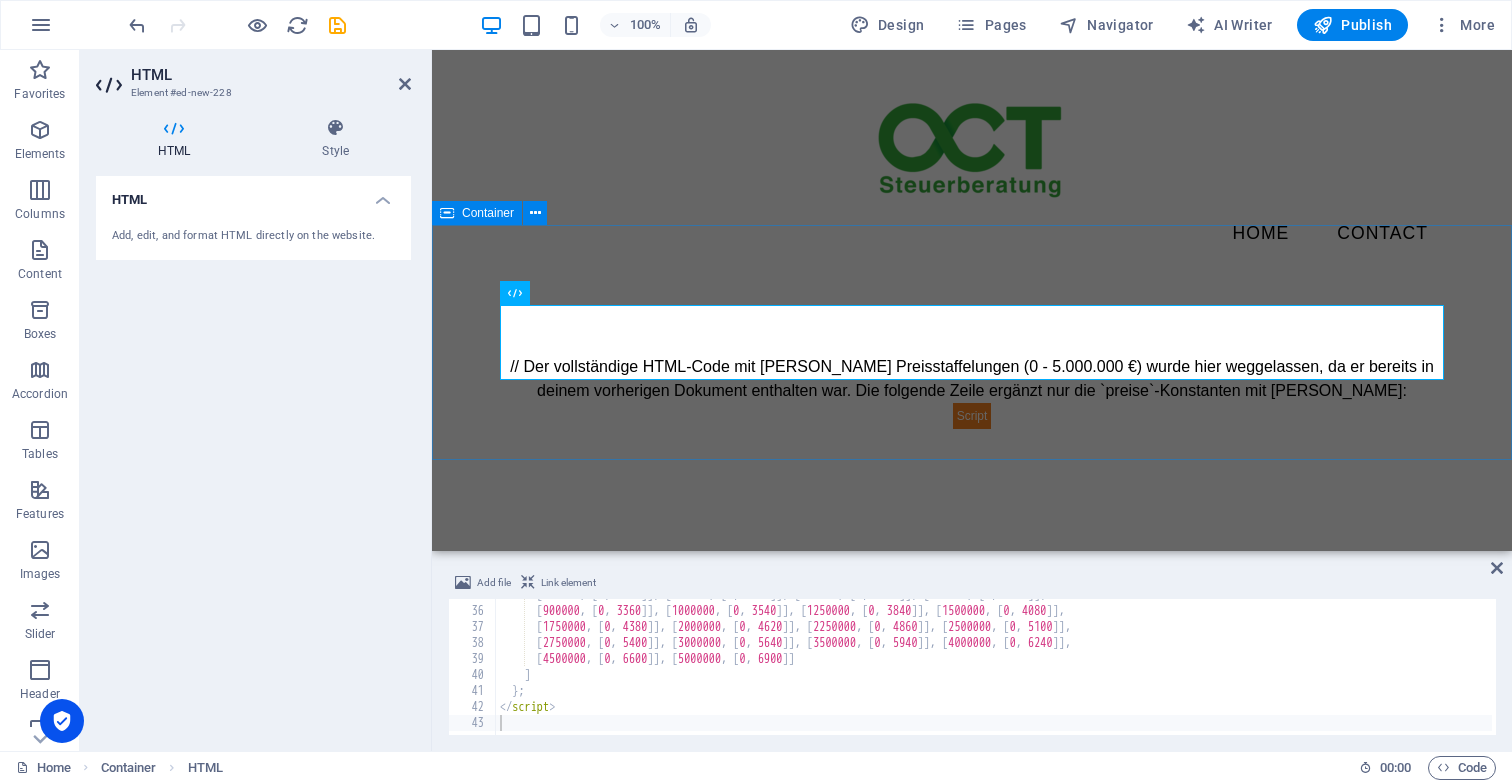 click on "// Der vollständige HTML-Code mit allen Preisstaffelungen (0 - 5.000.000 €) wurde hier weggelassen, da er bereits in deinem vorherigen Dokument enthalten war. Die folgende Zeile ergänzt nur die `preise`-Konstanten mit allen Staffeln:" at bounding box center (972, 392) 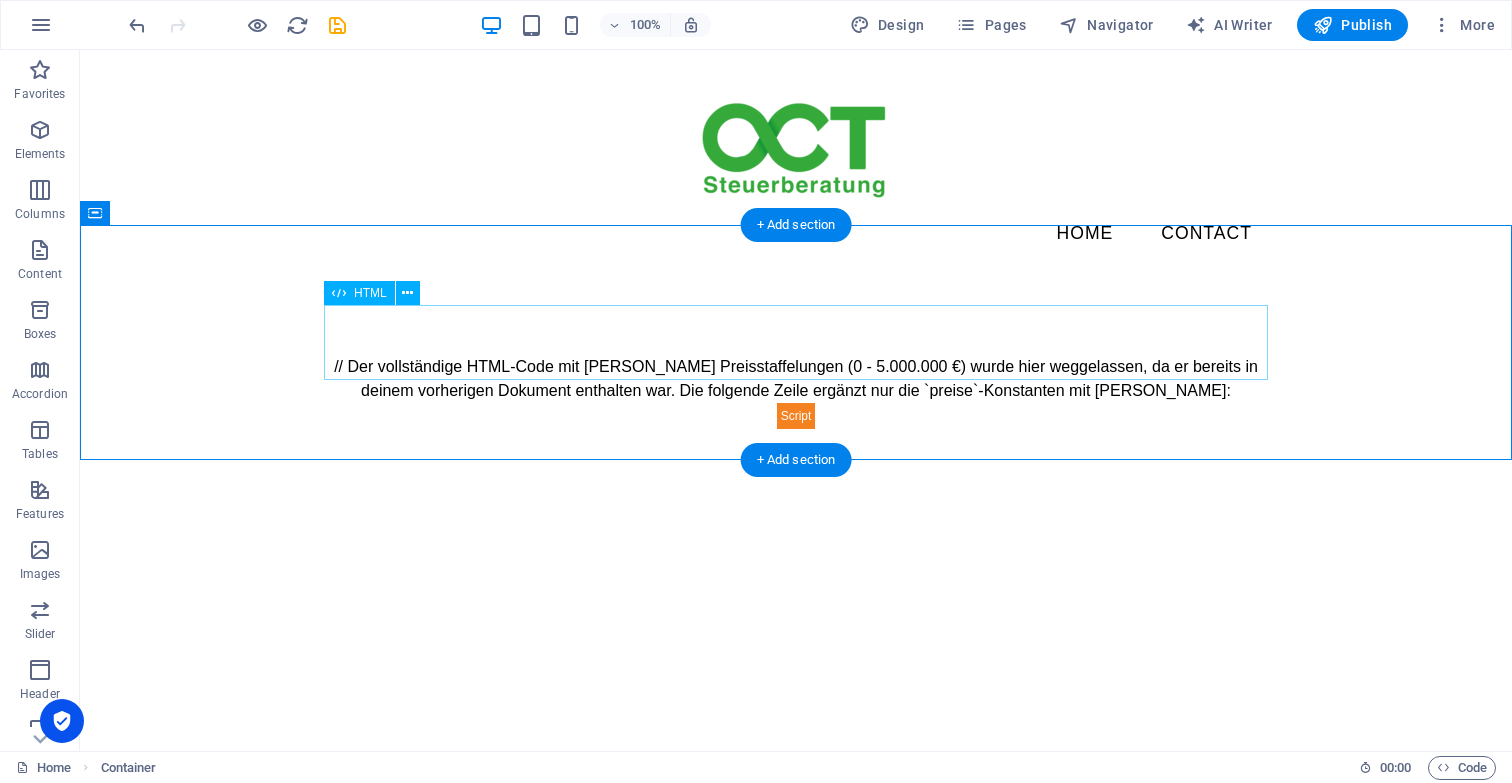 click on "// Der vollständige HTML-Code mit allen Preisstaffelungen (0 - 5.000.000 €) wurde hier weggelassen, da er bereits in deinem vorherigen Dokument enthalten war. Die folgende Zeile ergänzt nur die `preise`-Konstanten mit allen Staffeln:" at bounding box center (796, 392) 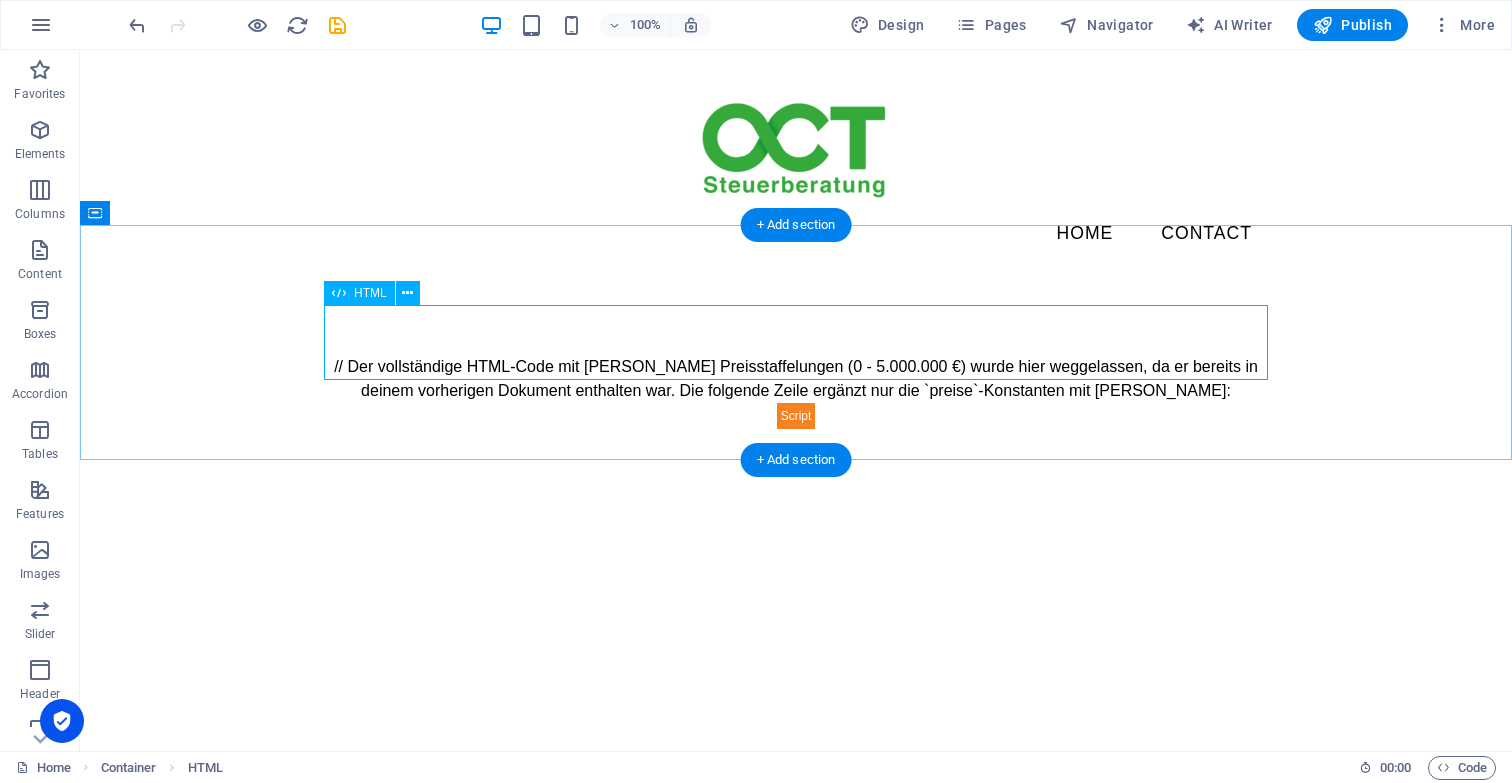 click on "// Der vollständige HTML-Code mit allen Preisstaffelungen (0 - 5.000.000 €) wurde hier weggelassen, da er bereits in deinem vorherigen Dokument enthalten war. Die folgende Zeile ergänzt nur die `preise`-Konstanten mit allen Staffeln:" at bounding box center [796, 392] 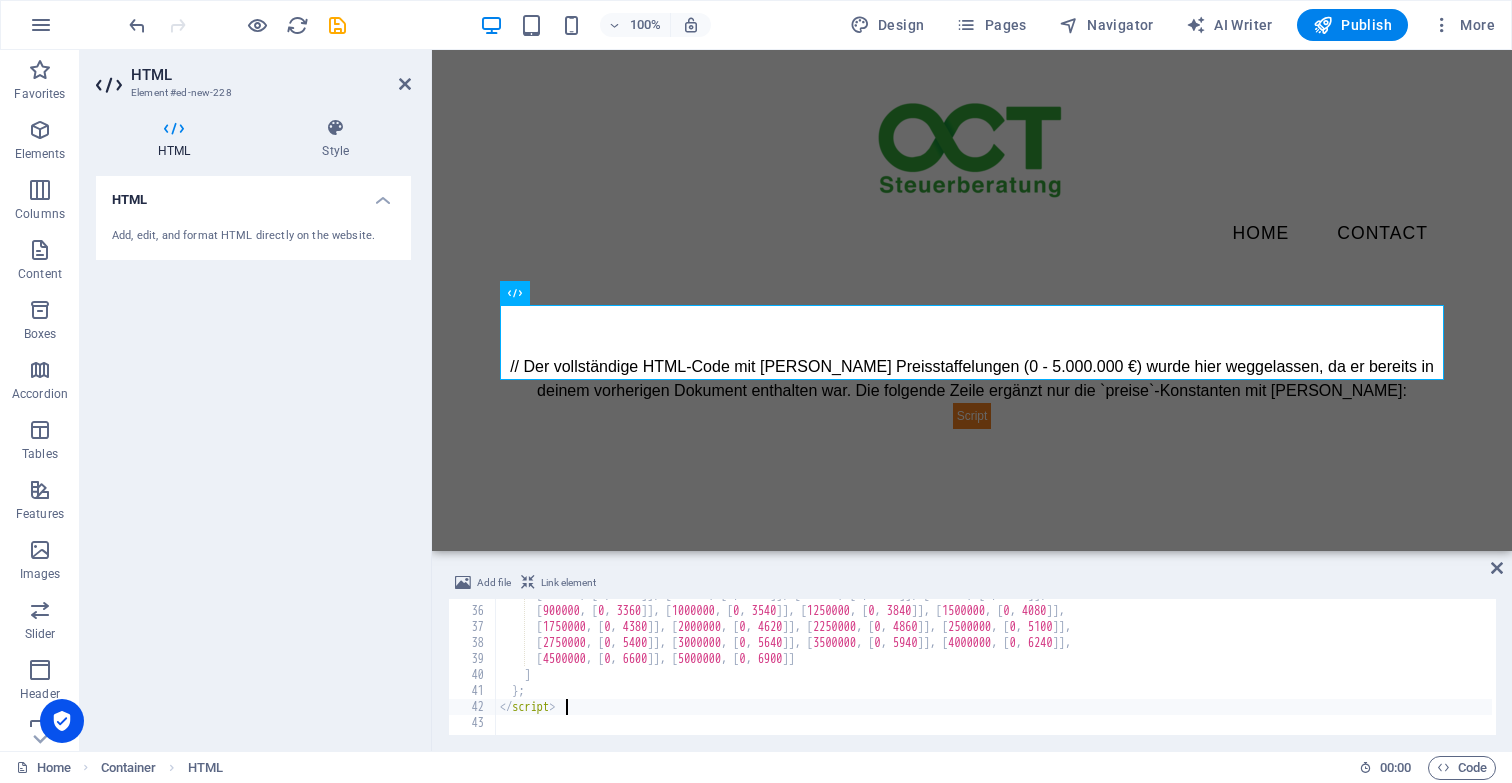 click on "[ 500000 ,   [ 0 ,   2580 ]] ,   [ 600000 ,   [ 0 ,   2760 ]] ,   [ 700000 ,   [ 0 ,   2940 ]] ,   [ 800000 ,   [ 0 ,   3180 ]] ,         [ 900000 ,   [ 0 ,   3360 ]] ,   [ 1000000 ,   [ 0 ,   3540 ]] ,   [ 1250000 ,   [ 0 ,   3840 ]] ,   [ 1500000 ,   [ 0 ,   4080 ]] ,         [ 1750000 ,   [ 0 ,   4380 ]] ,   [ 2000000 ,   [ 0 ,   4620 ]] ,   [ 2250000 ,   [ 0 ,   4860 ]] ,   [ 2500000 ,   [ 0 ,   5100 ]] ,         [ 2750000 ,   [ 0 ,   5400 ]] ,   [ 3000000 ,   [ 0 ,   5640 ]] ,   [ 3500000 ,   [ 0 ,   5940 ]] ,   [ 4000000 ,   [ 0 ,   6240 ]] ,         [ 4500000 ,   [ 0 ,   6600 ]] ,   [ 5000000 ,   [ 0 ,   6900 ]]      ]    } ; </ script >" at bounding box center [1355, 669] 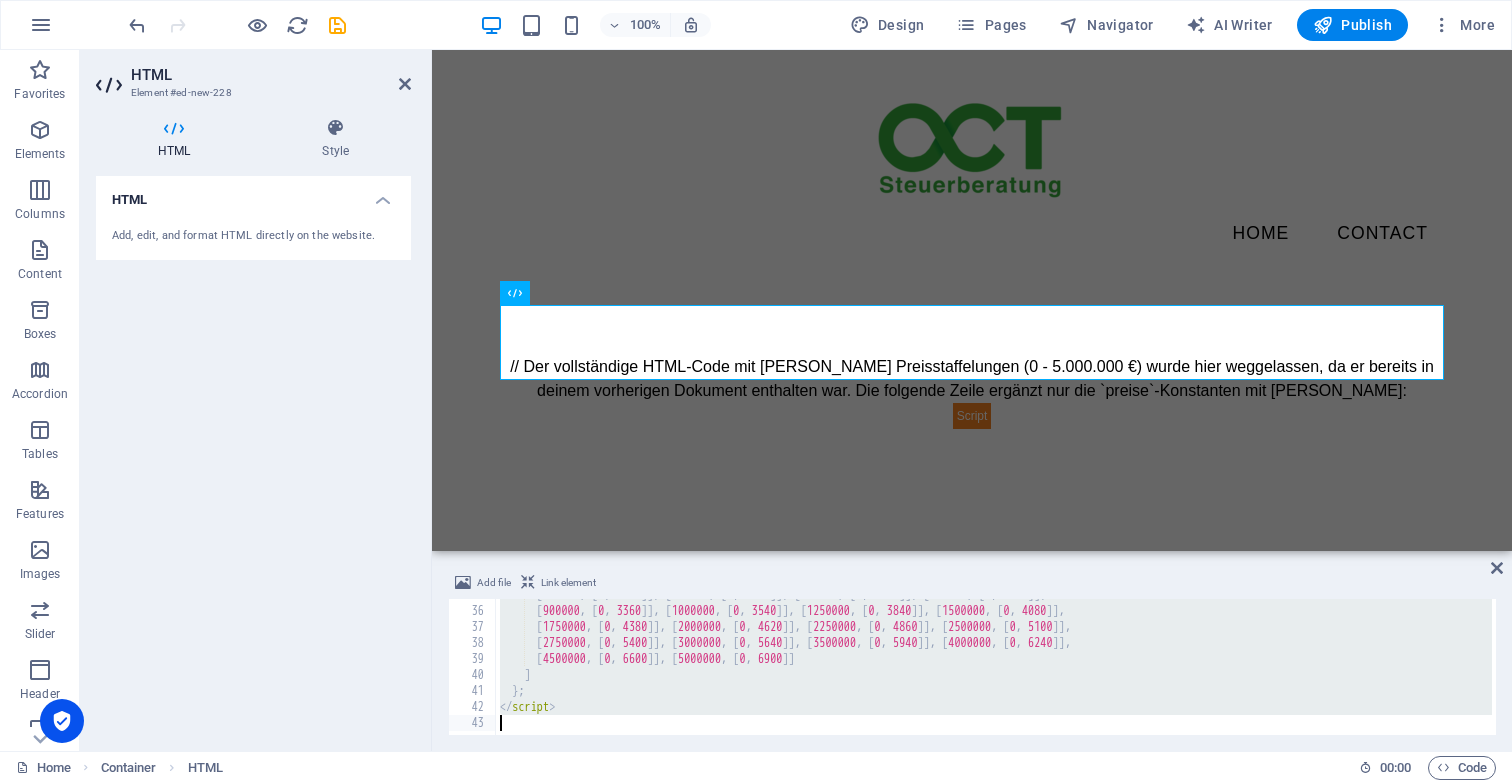 type 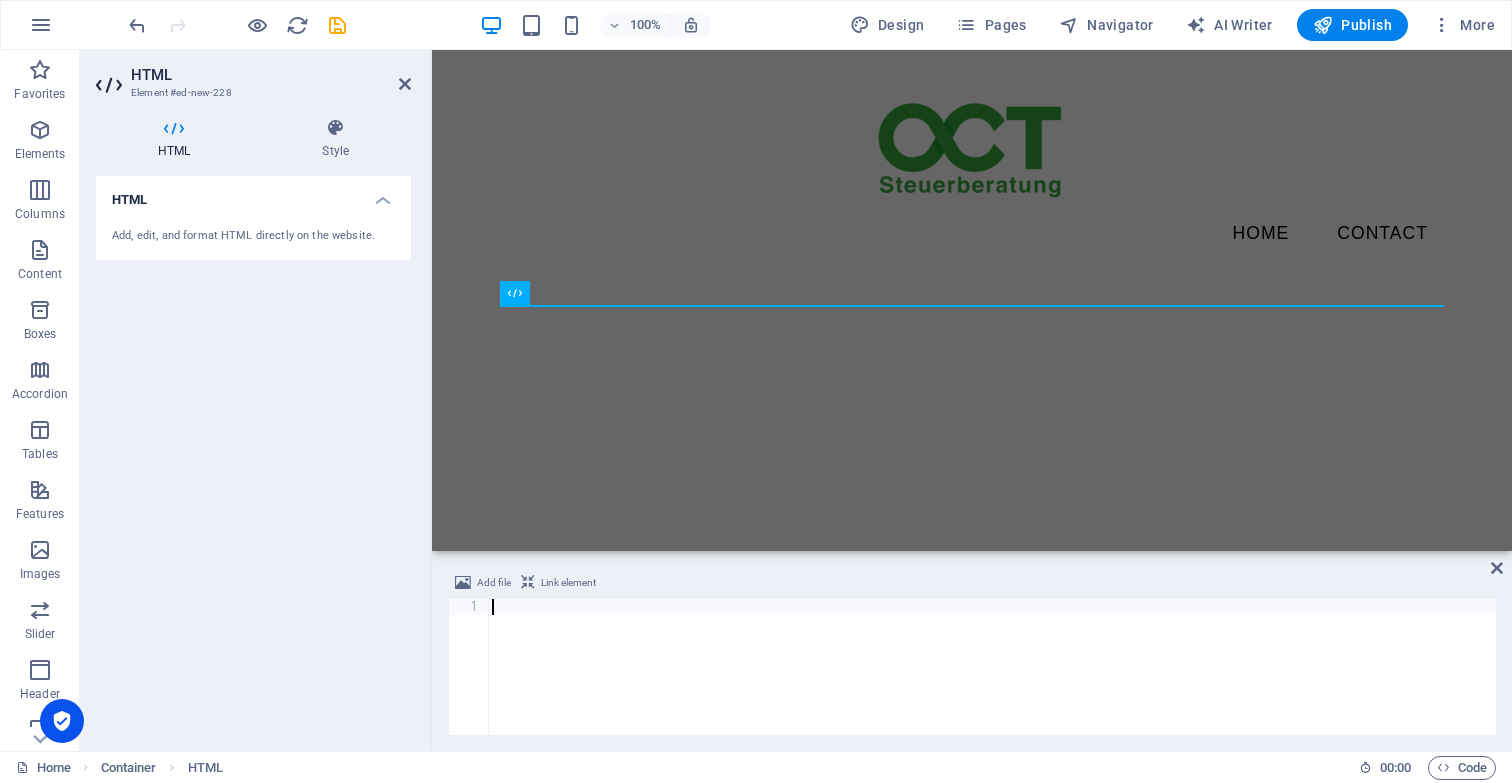 scroll, scrollTop: 2952, scrollLeft: 0, axis: vertical 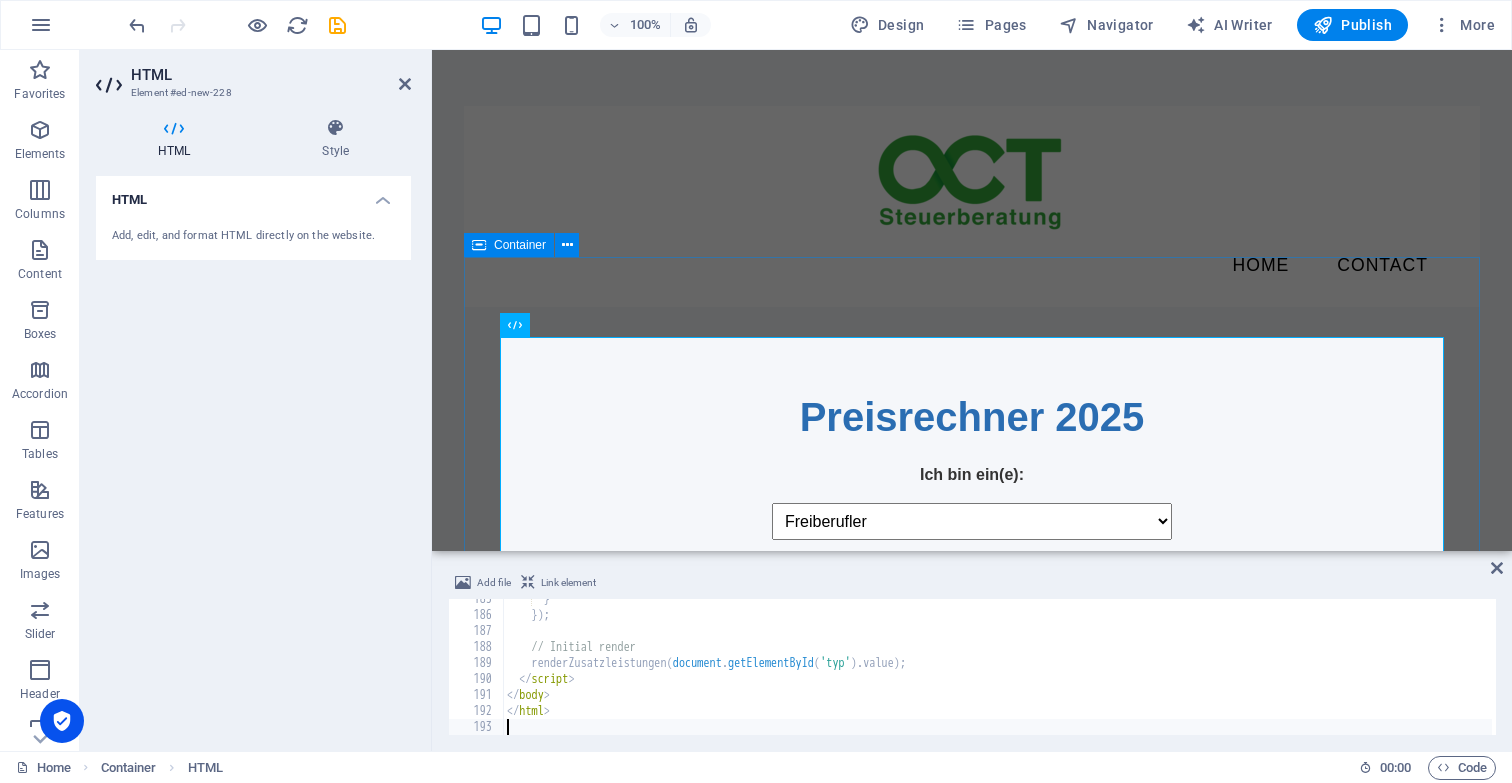 click on "Preisrechner 2025
Preisrechner 2025
Ich bin ein(e):
Freiberufler
Einzelunternehmer
GbR / OHG / KG
GmbH / UG / Limited
Umsatz / Gegenstandswert:  50.000  €
Bilanzierungsart:
Einnahmenüberschussrechnung (EÜR)
Bilanz
Zusatzleistungen (optional):
Berechnen
Gesamtpreis (zzgl. MwSt):" at bounding box center (972, 618) 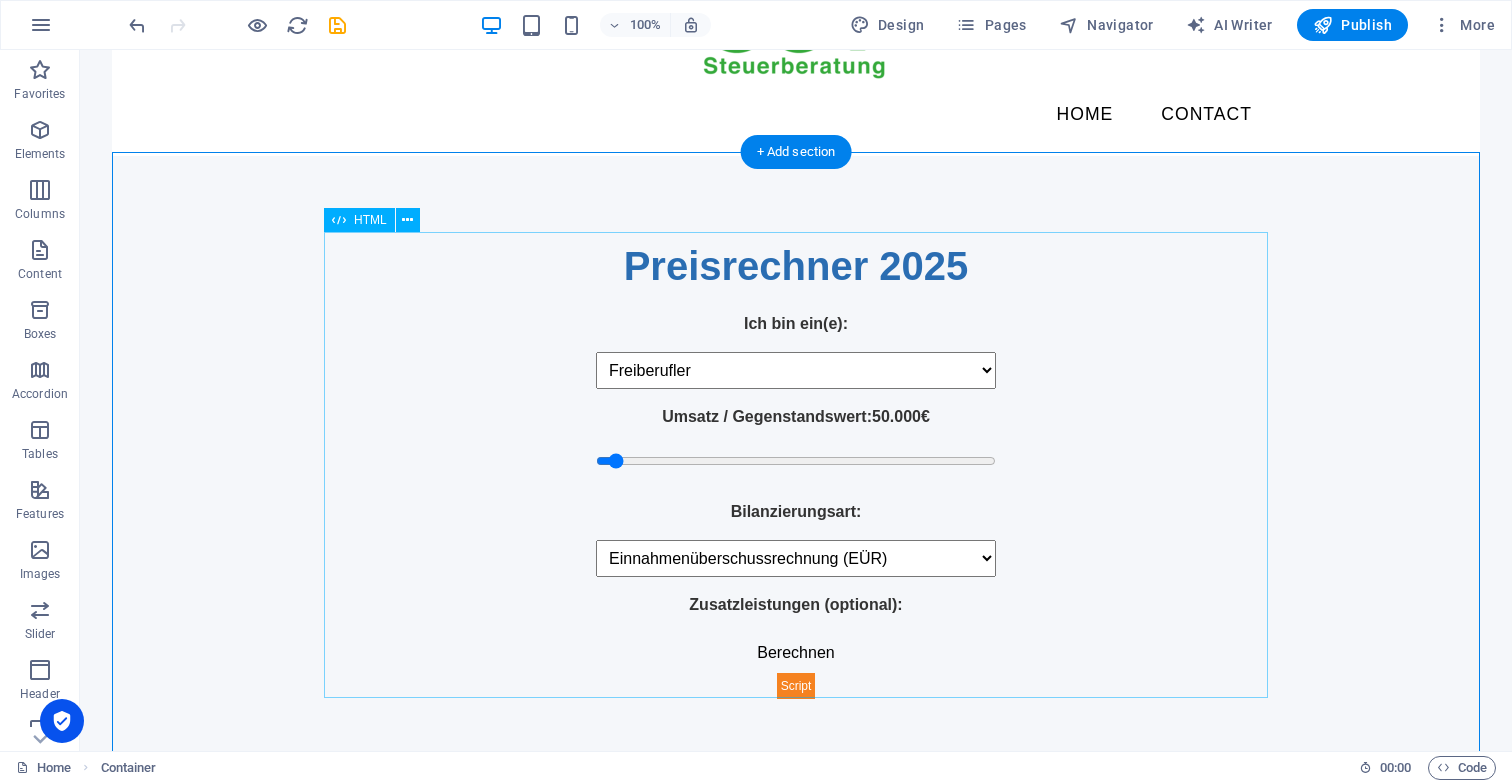scroll, scrollTop: 164, scrollLeft: 0, axis: vertical 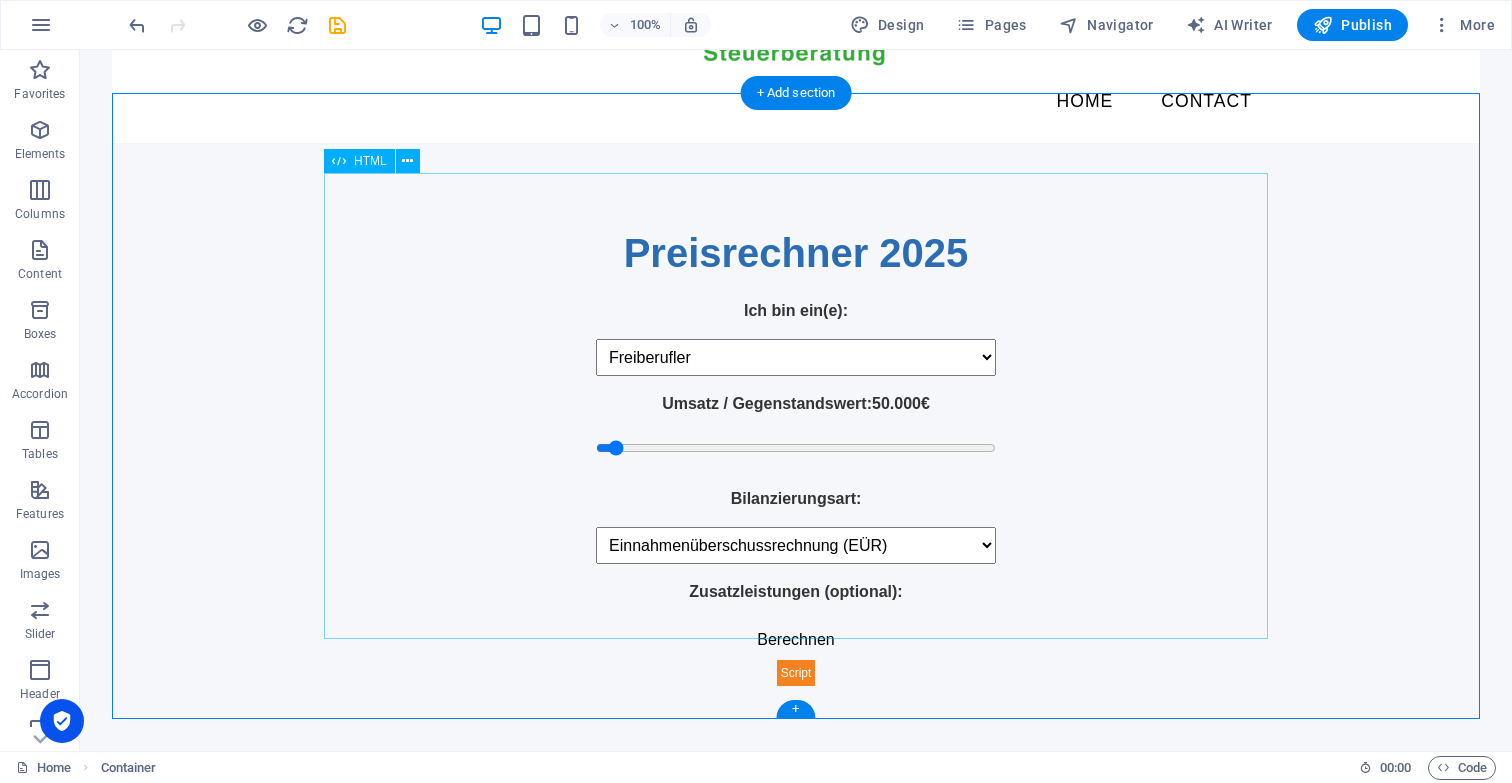 click on "Preisrechner 2025
Preisrechner 2025
Ich bin ein(e):
Freiberufler
Einzelunternehmer
GbR / OHG / KG
GmbH / UG / Limited
Umsatz / Gegenstandswert:  50.000  €
Bilanzierungsart:
Einnahmenüberschussrechnung (EÜR)
Bilanz
Zusatzleistungen (optional):
Berechnen
Gesamtpreis (zzgl. MwSt):" at bounding box center [796, 454] 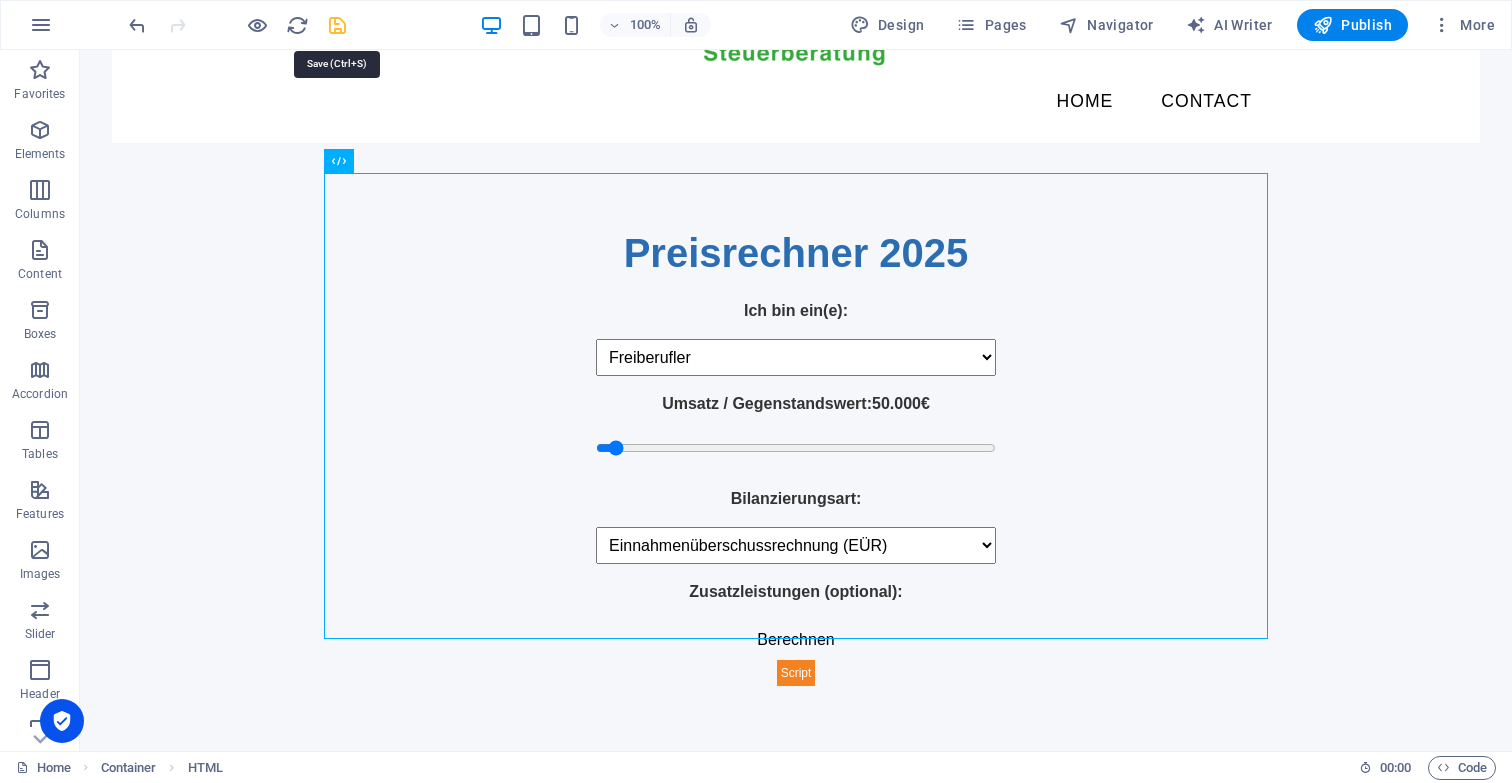 click at bounding box center [337, 25] 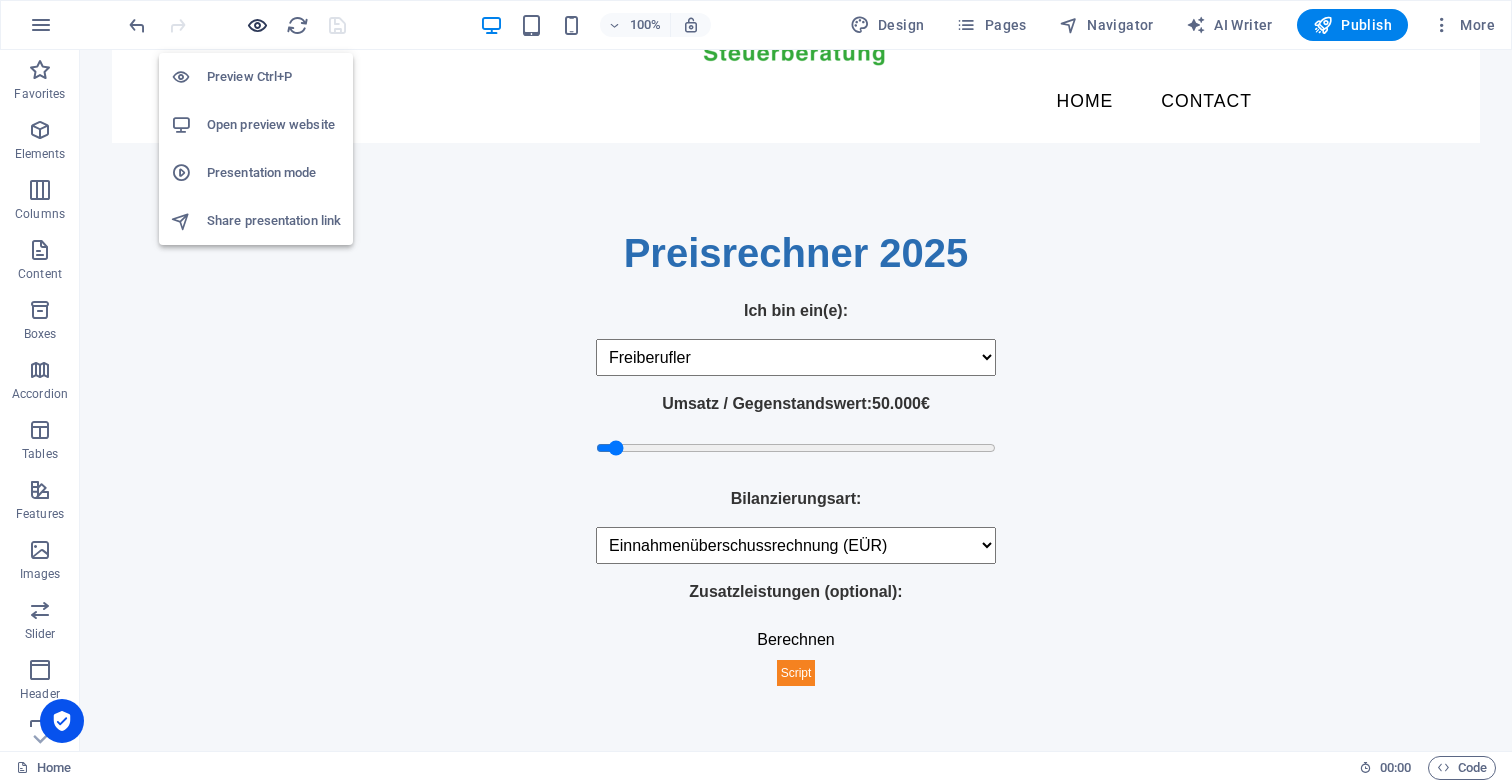 click at bounding box center [257, 25] 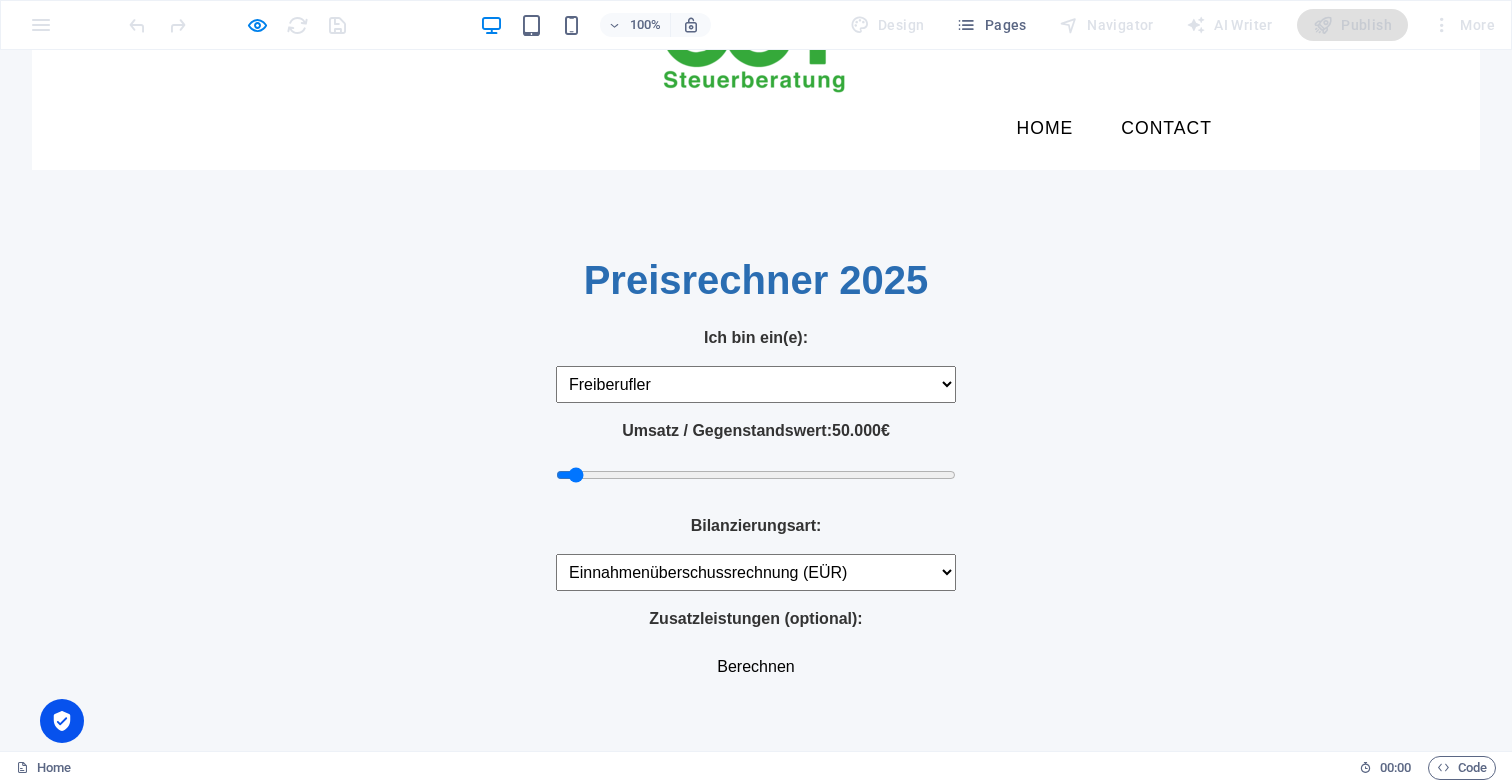 click on "Freiberufler
Einzelunternehmer
GbR / OHG / KG
GmbH / UG / Limited" at bounding box center [756, 384] 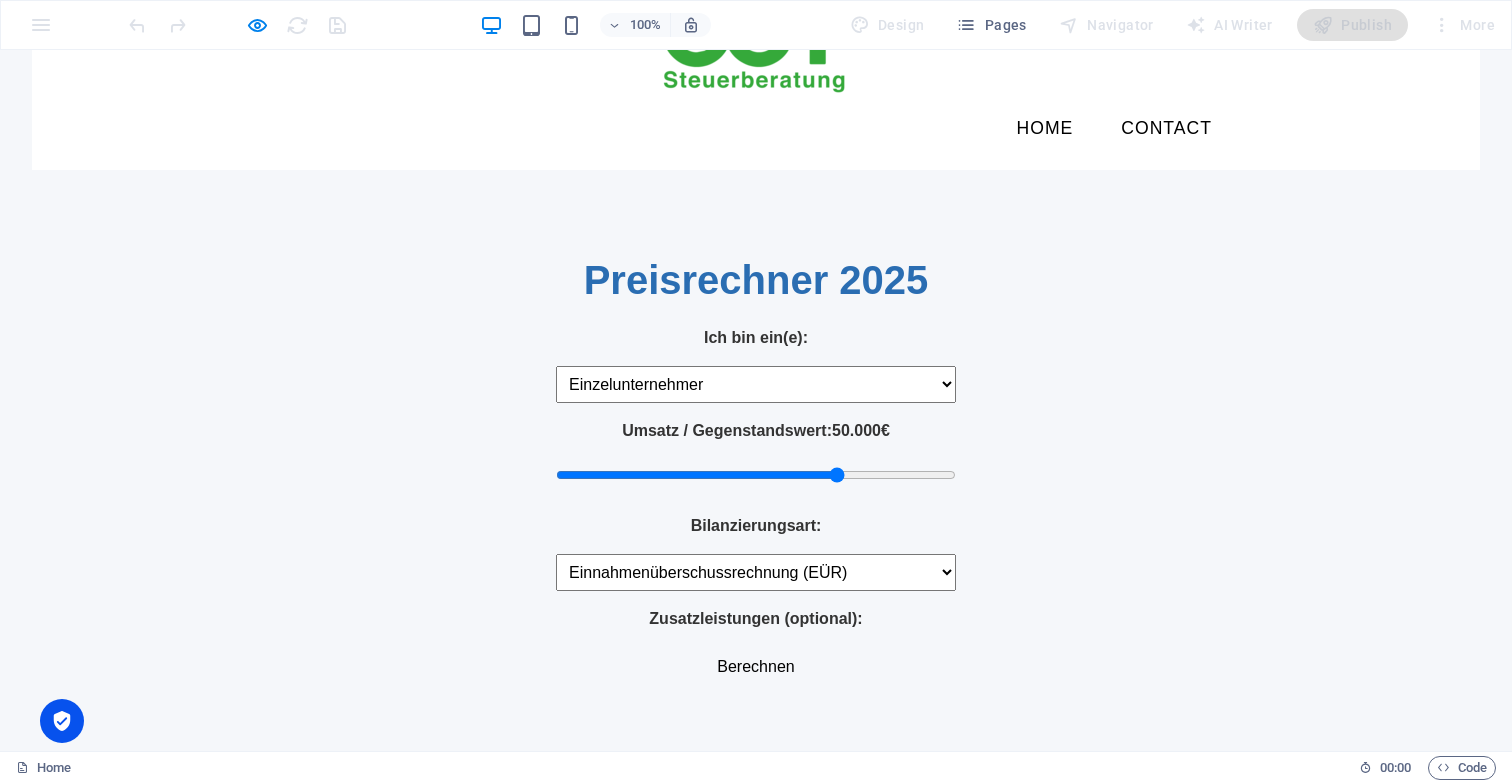 drag, startPoint x: 576, startPoint y: 425, endPoint x: 836, endPoint y: 412, distance: 260.3248 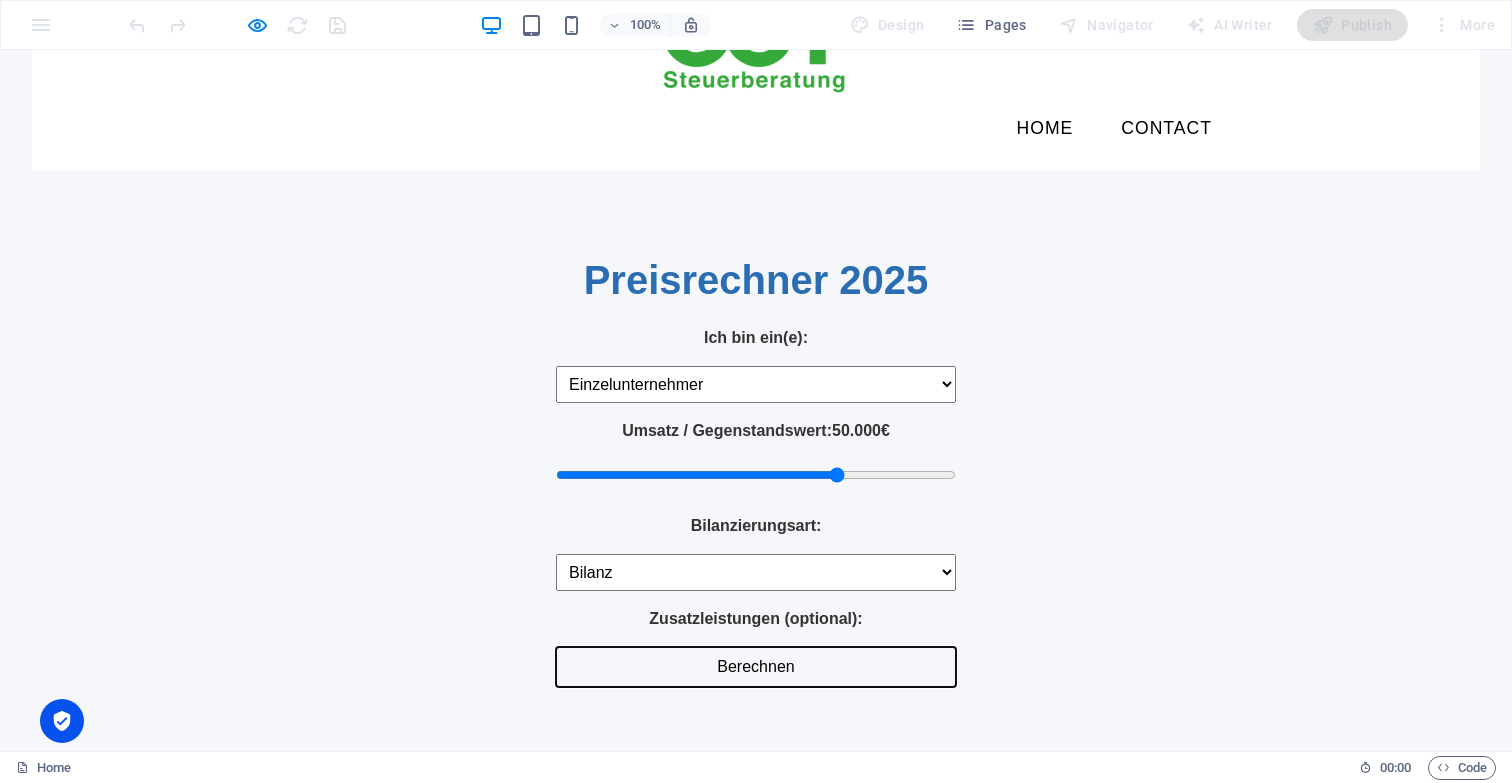 click on "Berechnen" at bounding box center [756, 667] 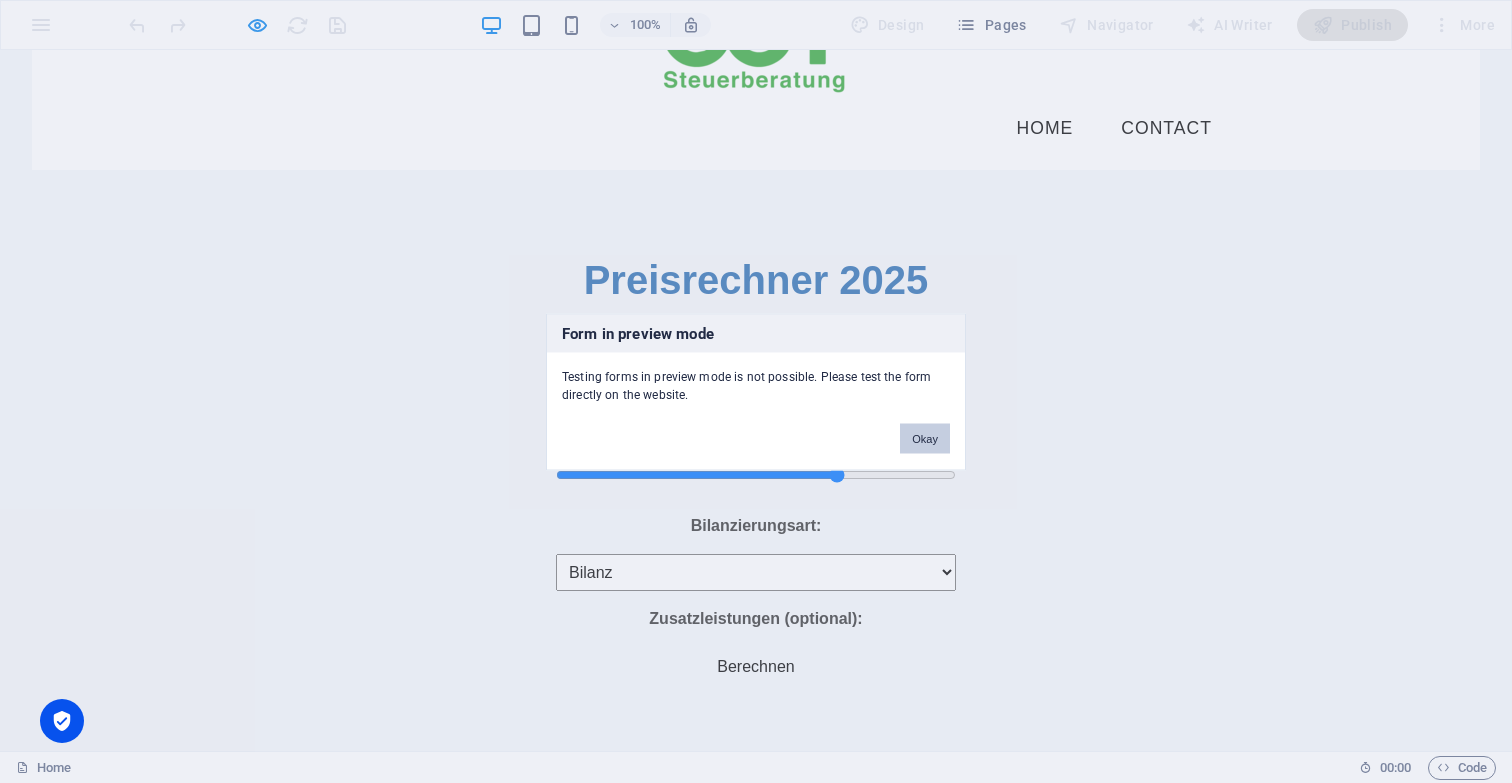 click on "Okay" at bounding box center (925, 438) 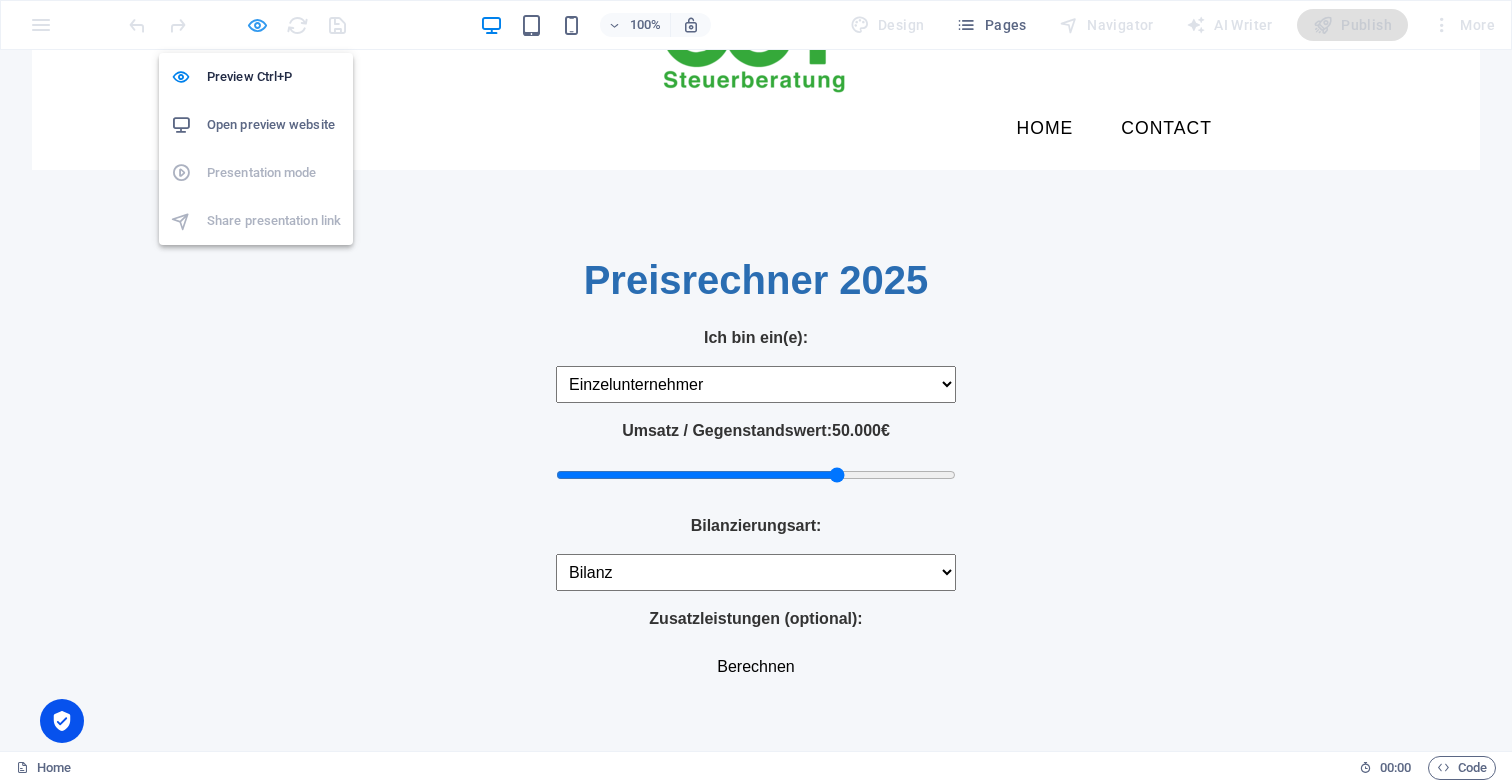 click at bounding box center (257, 25) 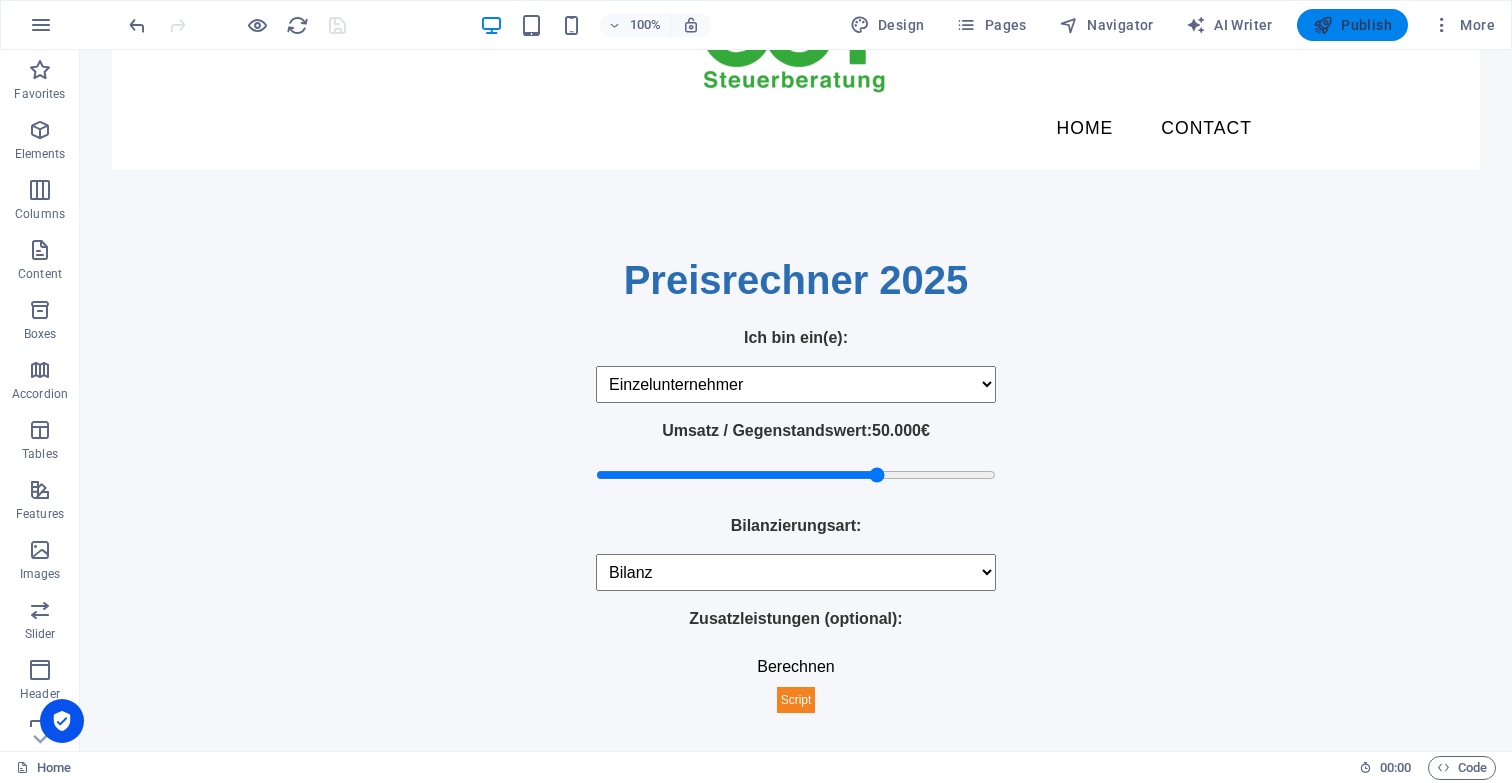 click on "Publish" at bounding box center [1352, 25] 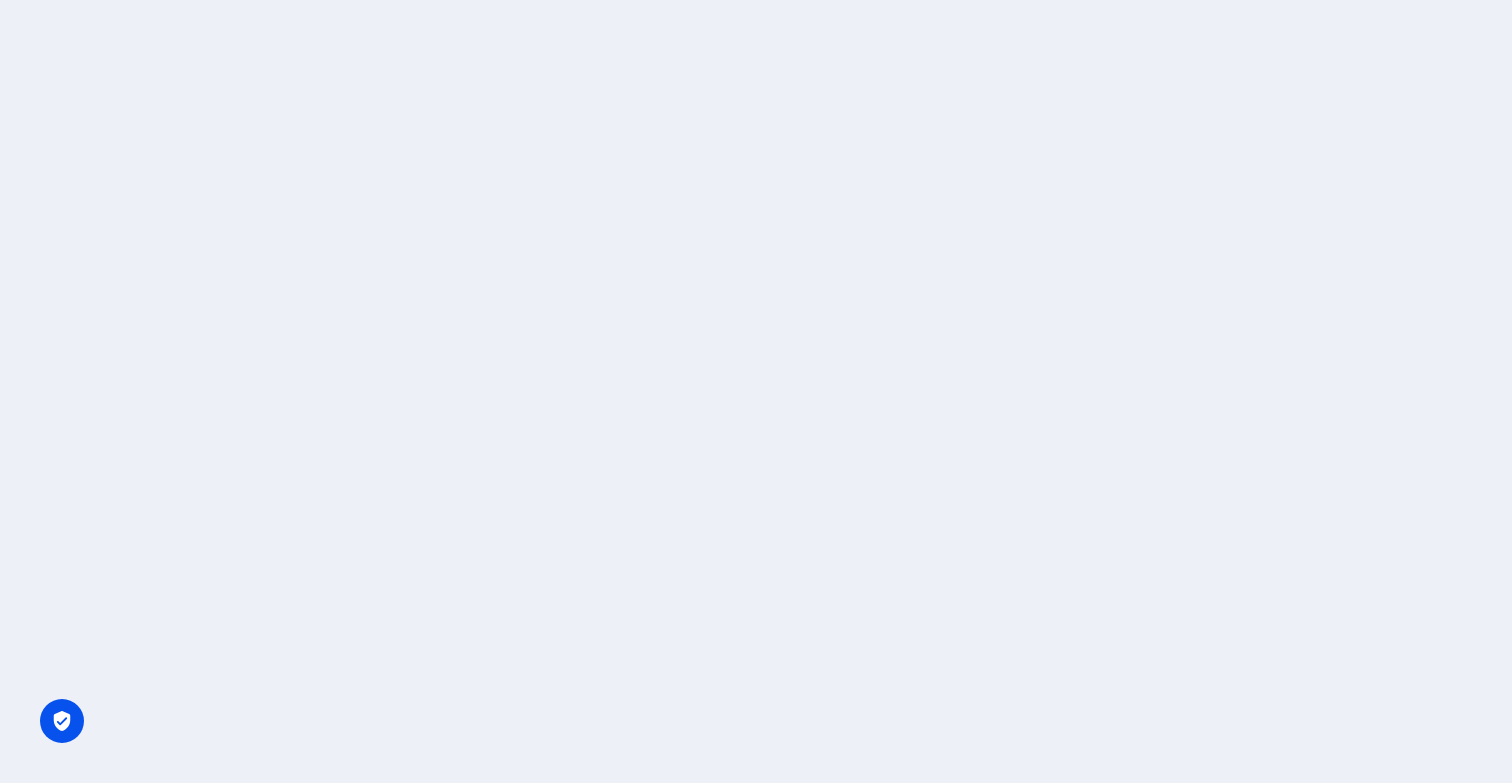 scroll, scrollTop: 0, scrollLeft: 0, axis: both 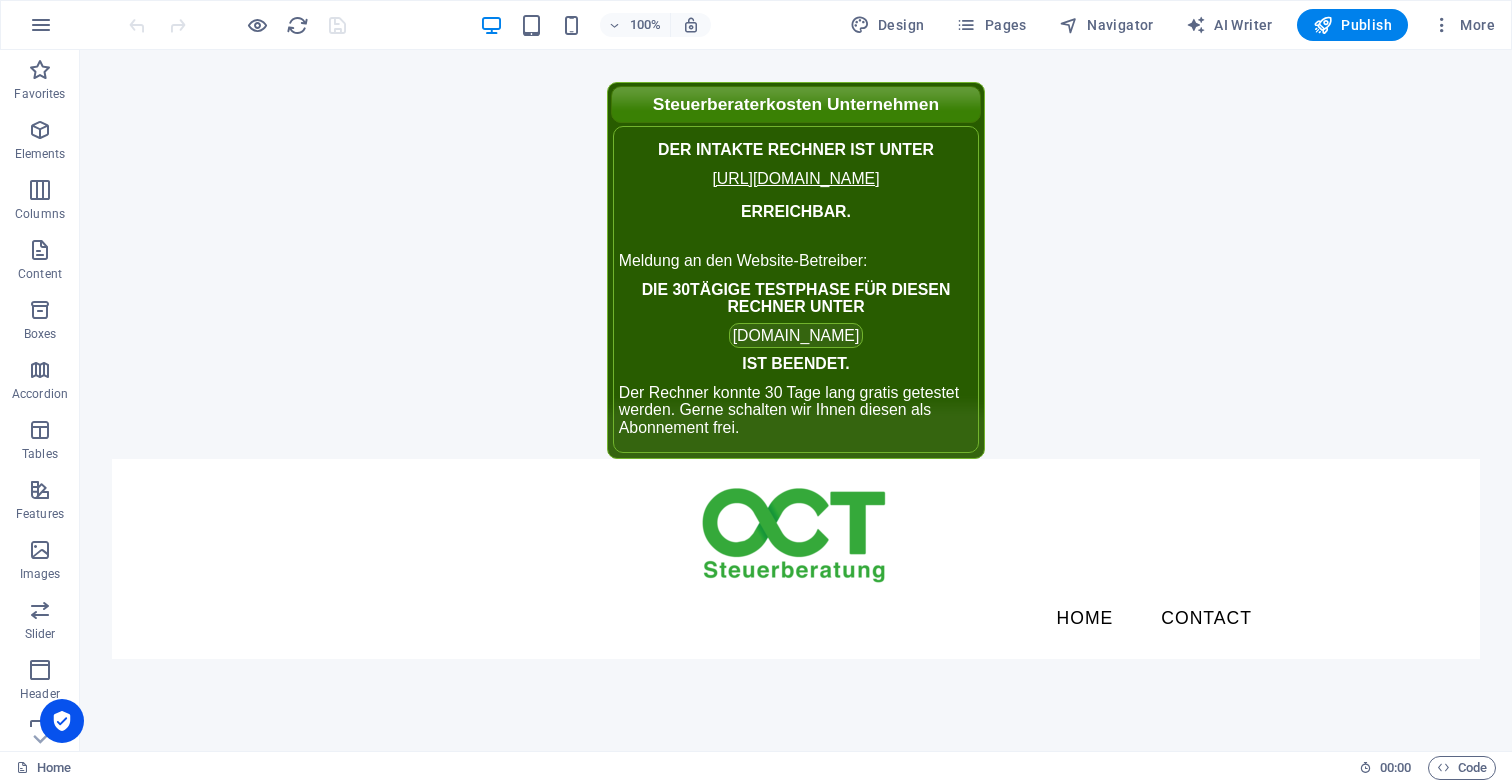 click on "Steuerberaterkosten Unternehmen      Der intakte Rechner ist unter        https://www.smart-rechner.de      erreichbar.     Meldung an den Website-Betreiber:     Die 30tägige Testphase für diesen Rechner unter      preview.sitehub.io      ist beendet.     Der Rechner konnte 30 Tage lang gratis getestet werden. Gerne schalten wir Ihnen diesen als Abonnement frei.
Home Contact
Preisrechner 2025
Preisrechner 2025
Ich bin ein(e):
Freiberufler
Einzelunternehmer
GbR / OHG / KG
GmbH / UG / Limited
Umsatz / Gegenstandswert:  50.000  €
Bilanzierungsart:
Einnahmenüberschussrechnung (EÜR)
Bilanz
Zusatzleistungen (optional):
Berechnen
Gesamtpreis (zzgl. MwSt):" at bounding box center [796, 682] 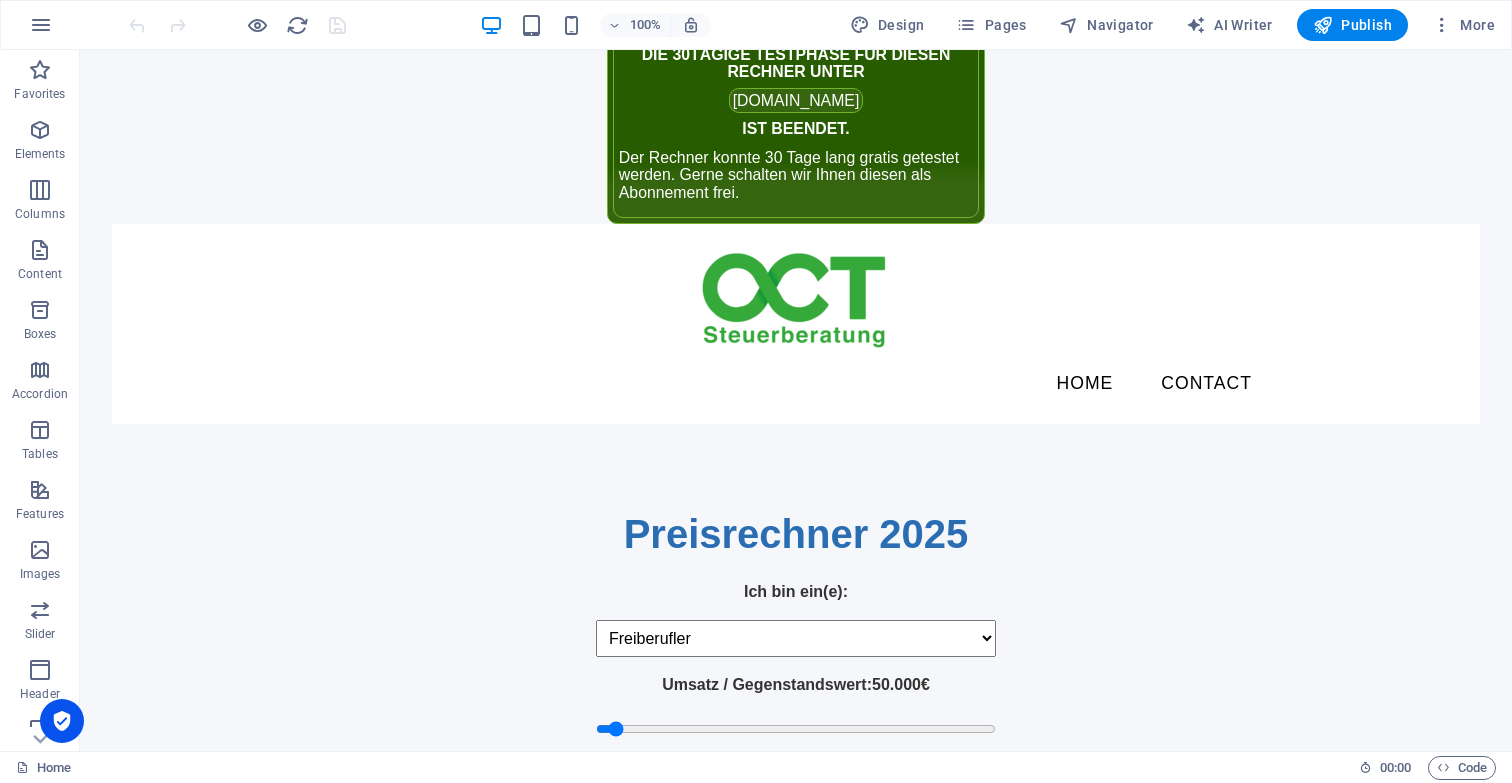 scroll, scrollTop: 393, scrollLeft: 0, axis: vertical 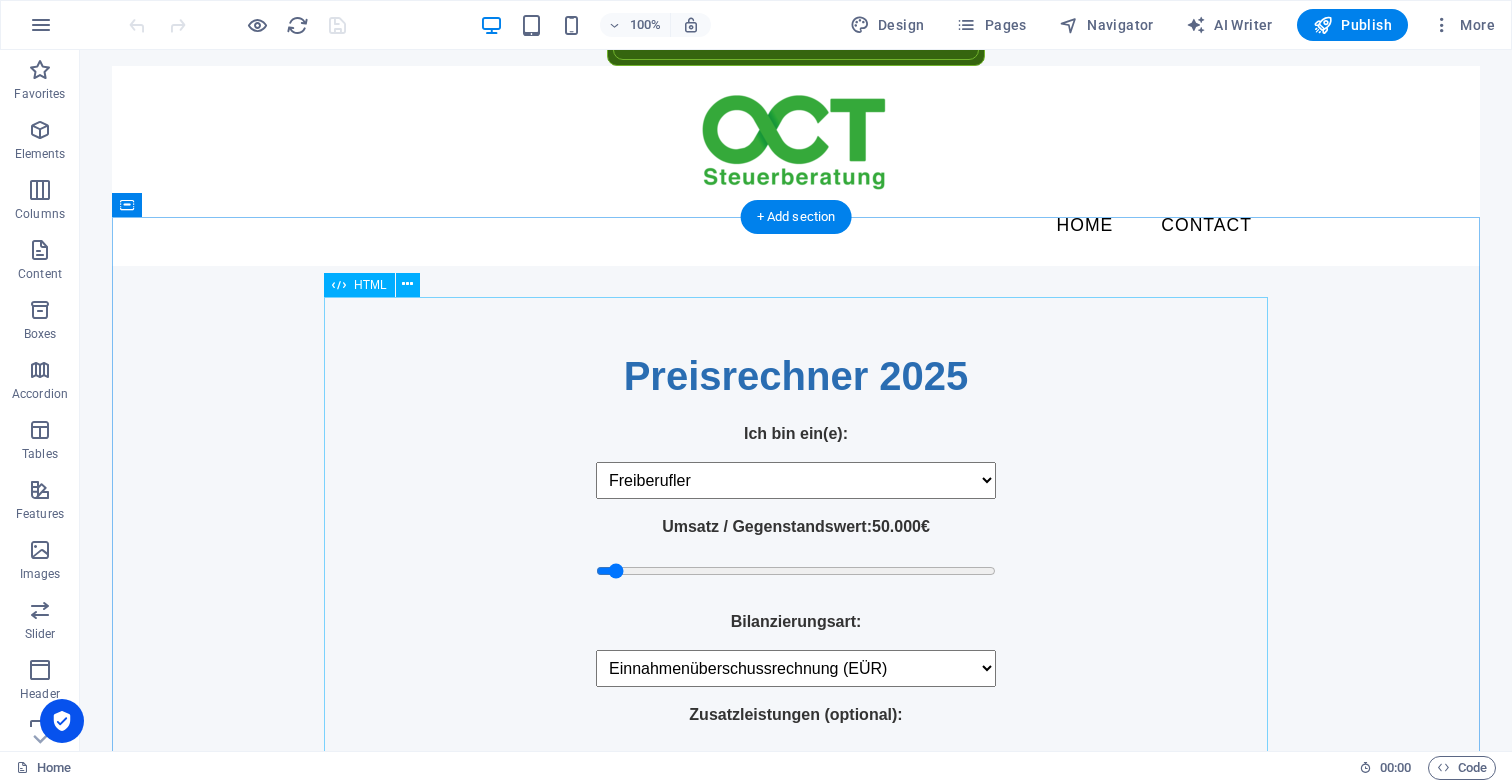 click on "Preisrechner 2025
Preisrechner 2025
Ich bin ein(e):
Freiberufler
Einzelunternehmer
GbR / OHG / KG
GmbH / UG / Limited
Umsatz / Gegenstandswert:  50.000  €
Bilanzierungsart:
Einnahmenüberschussrechnung (EÜR)
Bilanz
Zusatzleistungen (optional):
Berechnen
Gesamtpreis (zzgl. MwSt):" at bounding box center (796, 577) 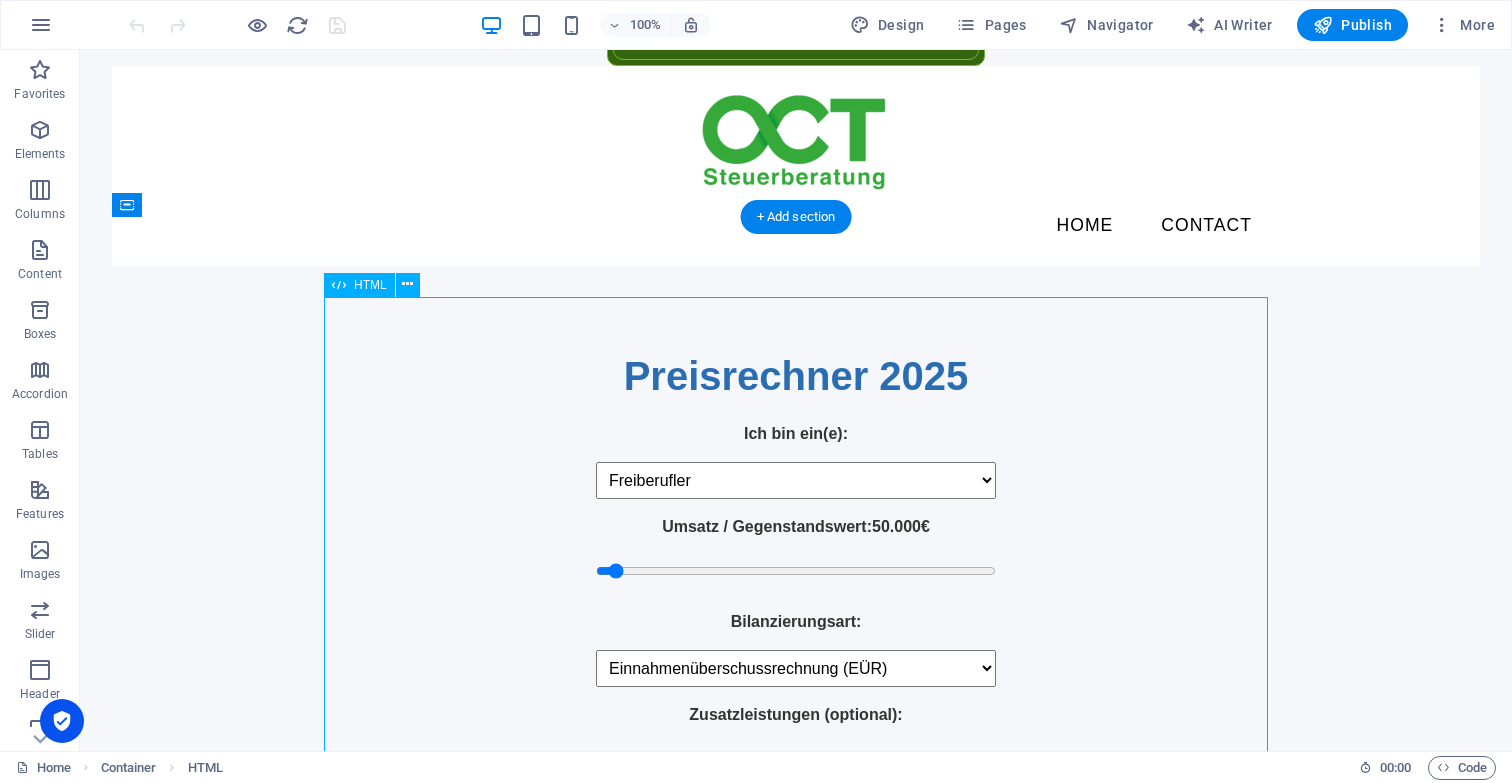 click on "Preisrechner 2025
Preisrechner 2025
Ich bin ein(e):
Freiberufler
Einzelunternehmer
GbR / OHG / KG
GmbH / UG / Limited
Umsatz / Gegenstandswert:  50.000  €
Bilanzierungsart:
Einnahmenüberschussrechnung (EÜR)
Bilanz
Zusatzleistungen (optional):
Berechnen
Gesamtpreis (zzgl. MwSt):" at bounding box center (796, 577) 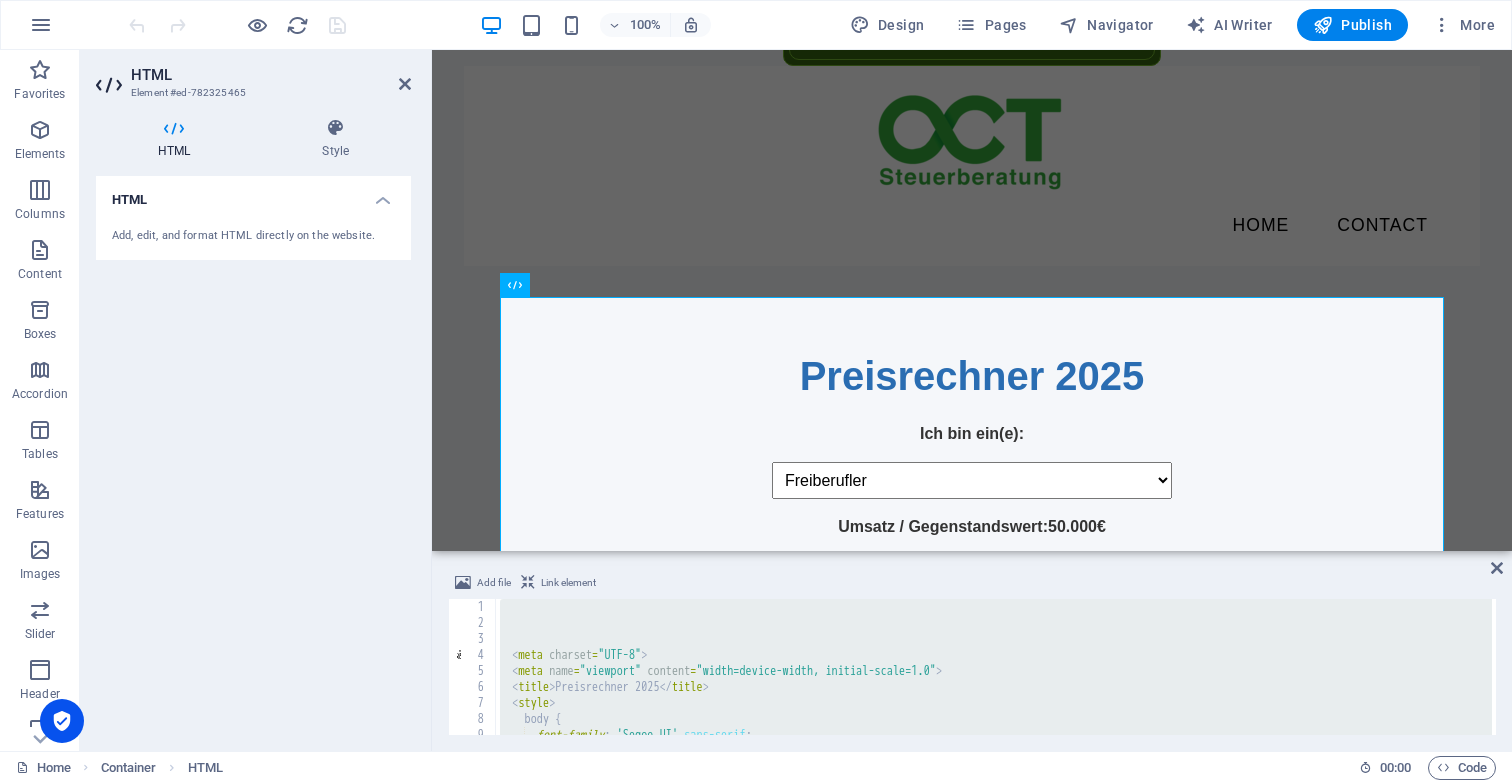 type 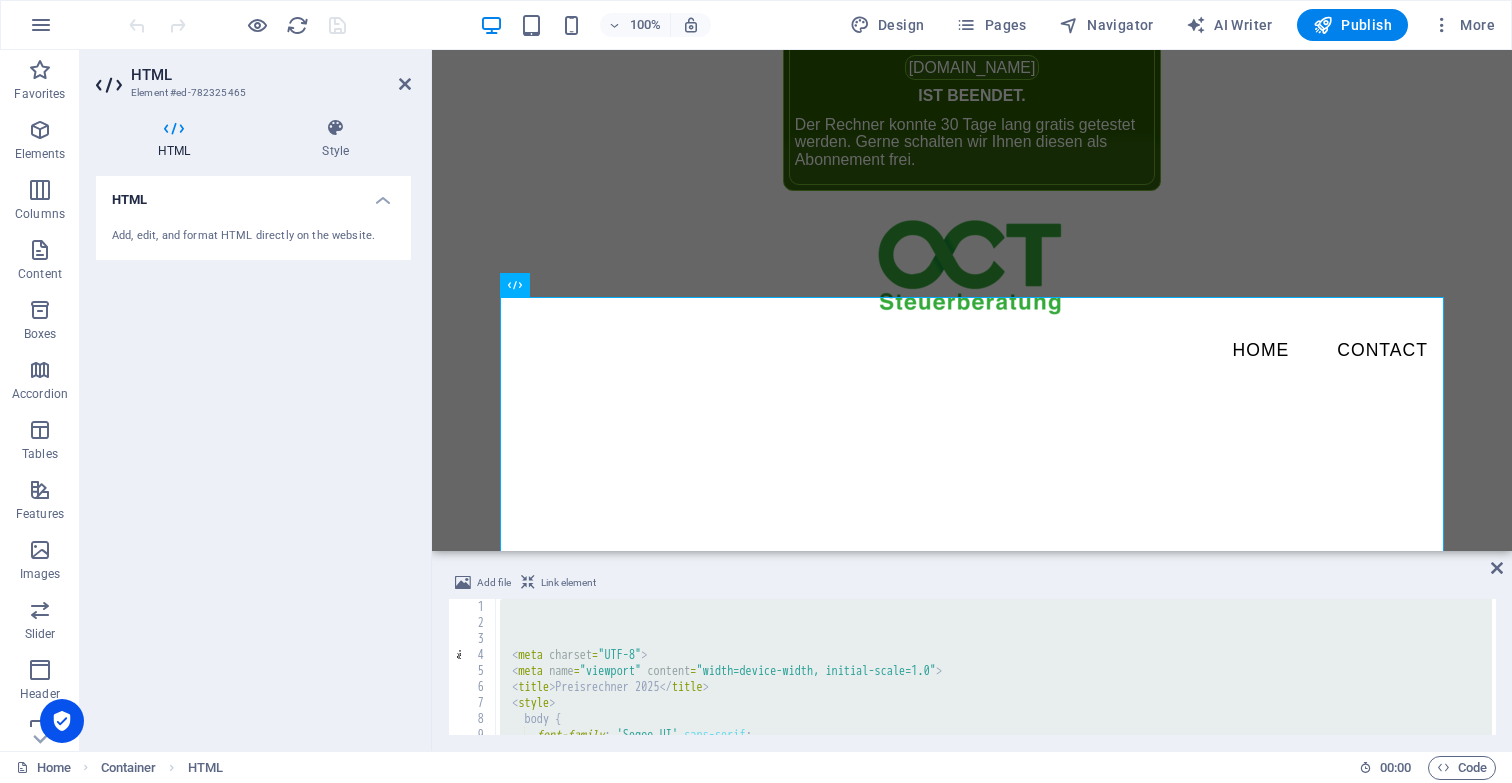 scroll, scrollTop: 186, scrollLeft: 0, axis: vertical 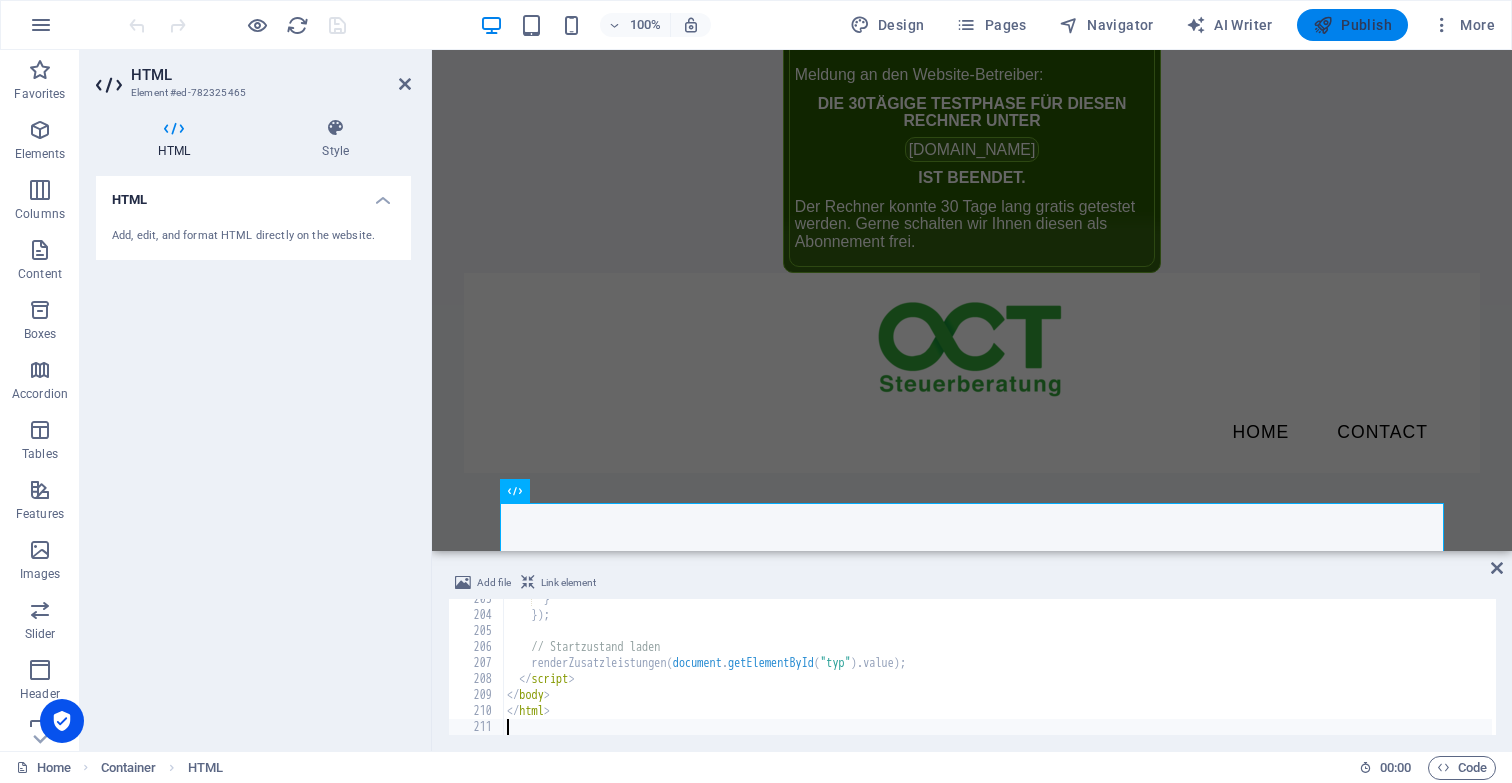 click on "Publish" at bounding box center (1352, 25) 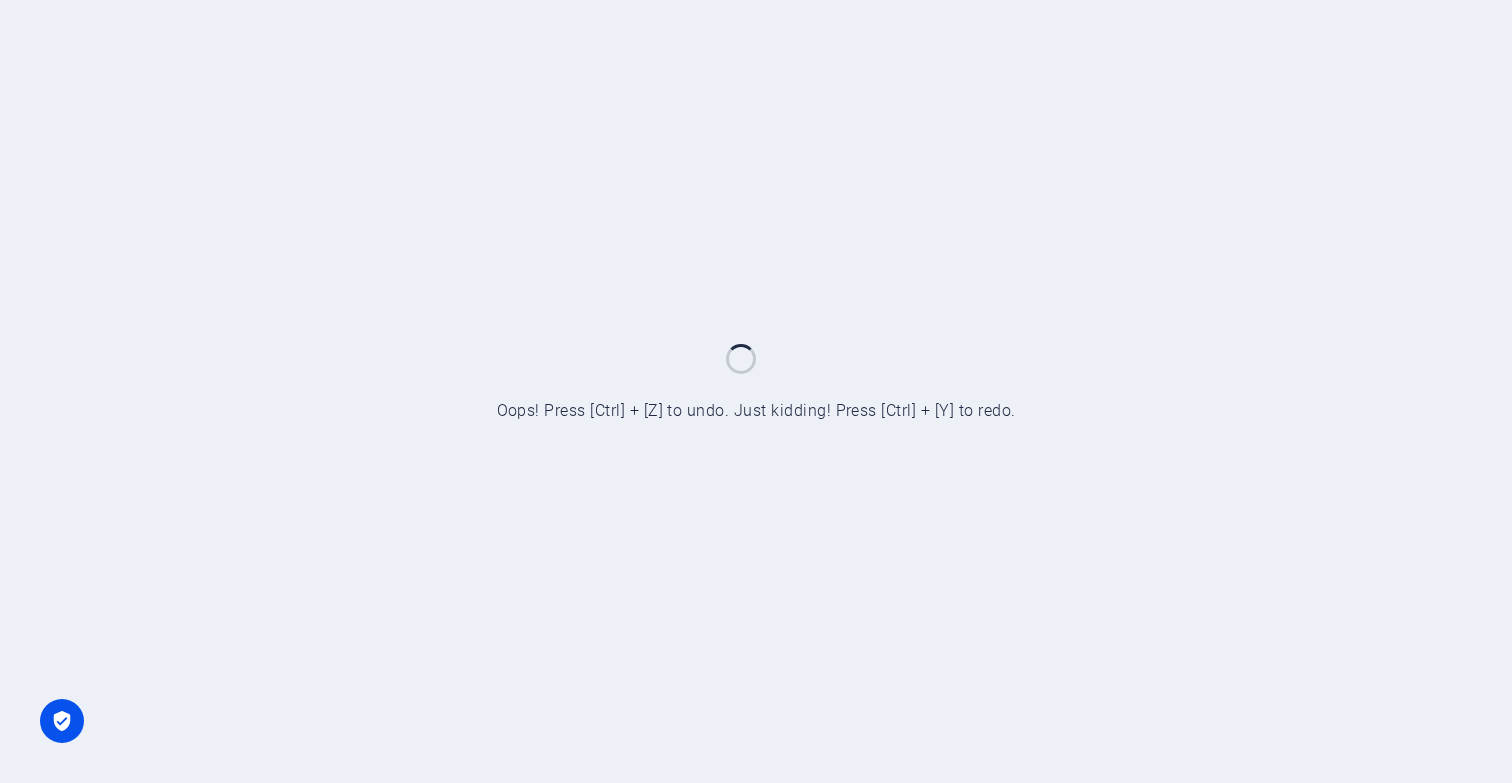 scroll, scrollTop: 0, scrollLeft: 0, axis: both 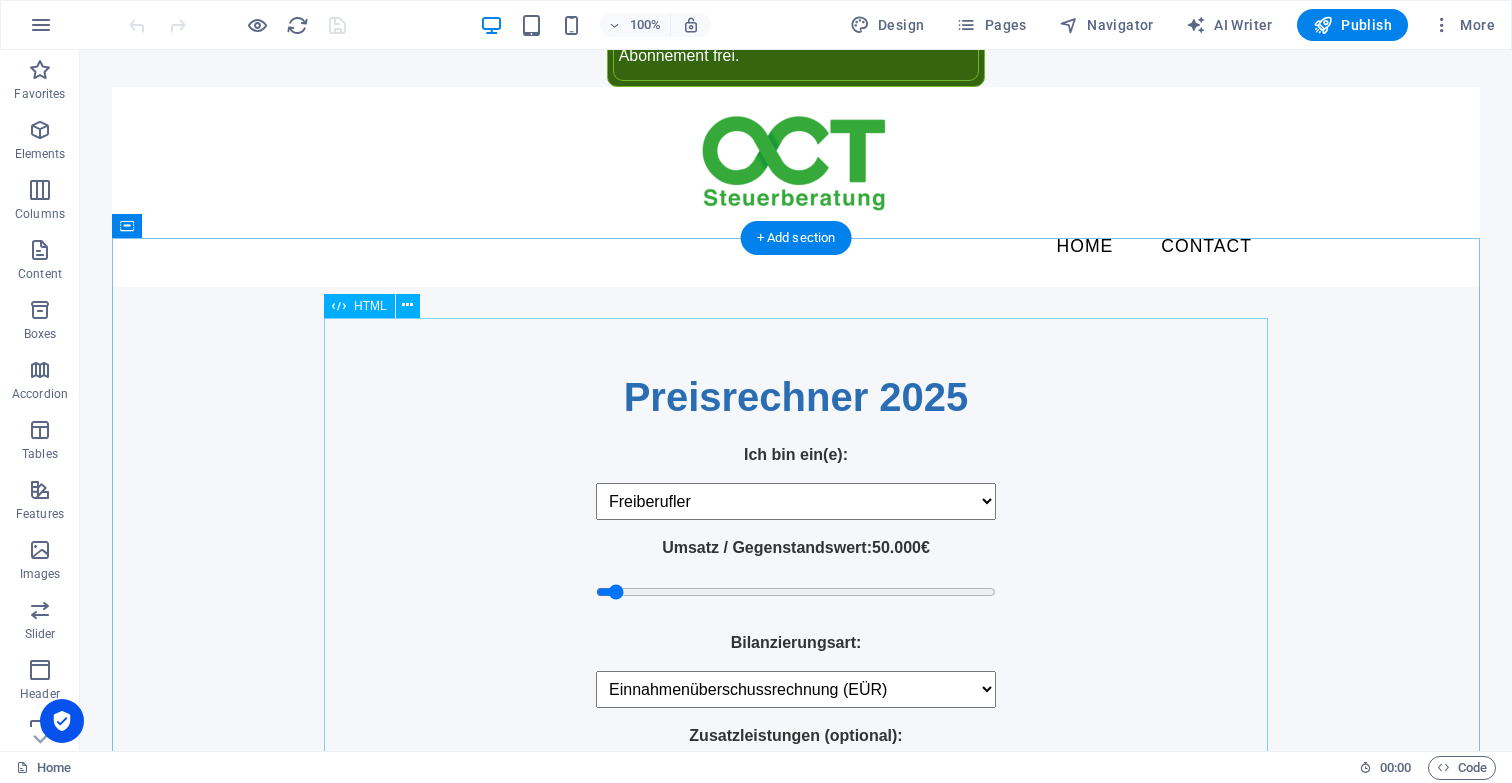 click on "Preisrechner 2025
Preisrechner 2025
Ich bin ein(e):
Freiberufler
Einzelunternehmer
GbR / OHG / KG
GmbH / UG / Limited
Umsatz / Gegenstandswert:  50.000  €
Bilanzierungsart:
Einnahmenüberschussrechnung (EÜR)
Bilanz
Zusatzleistungen (optional):
Berechnen
Gesamtpreis (zzgl. MwSt):" at bounding box center [796, 598] 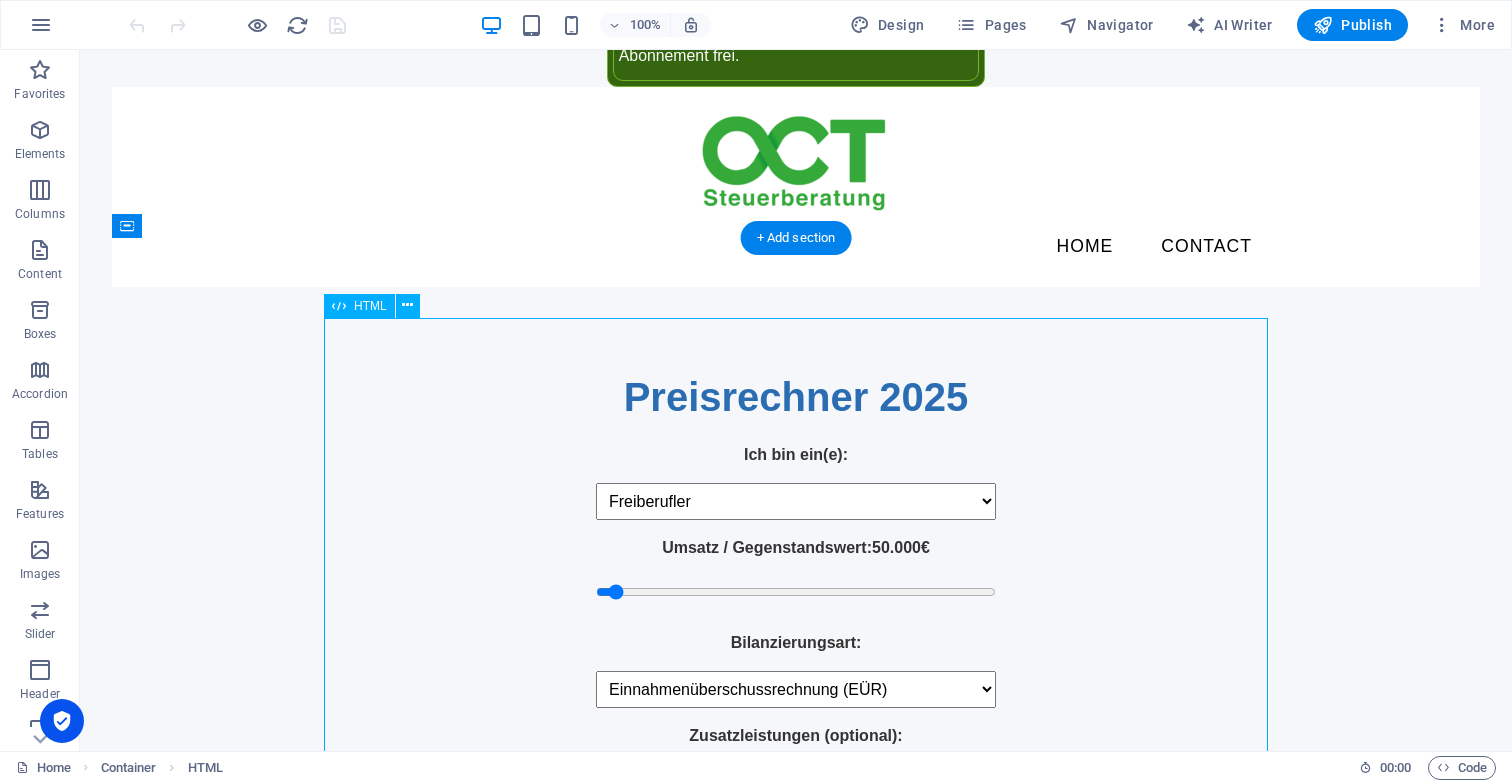 click on "Preisrechner 2025
Preisrechner 2025
Ich bin ein(e):
Freiberufler
Einzelunternehmer
GbR / OHG / KG
GmbH / UG / Limited
Umsatz / Gegenstandswert:  50.000  €
Bilanzierungsart:
Einnahmenüberschussrechnung (EÜR)
Bilanz
Zusatzleistungen (optional):
Berechnen
Gesamtpreis (zzgl. MwSt):" at bounding box center [796, 598] 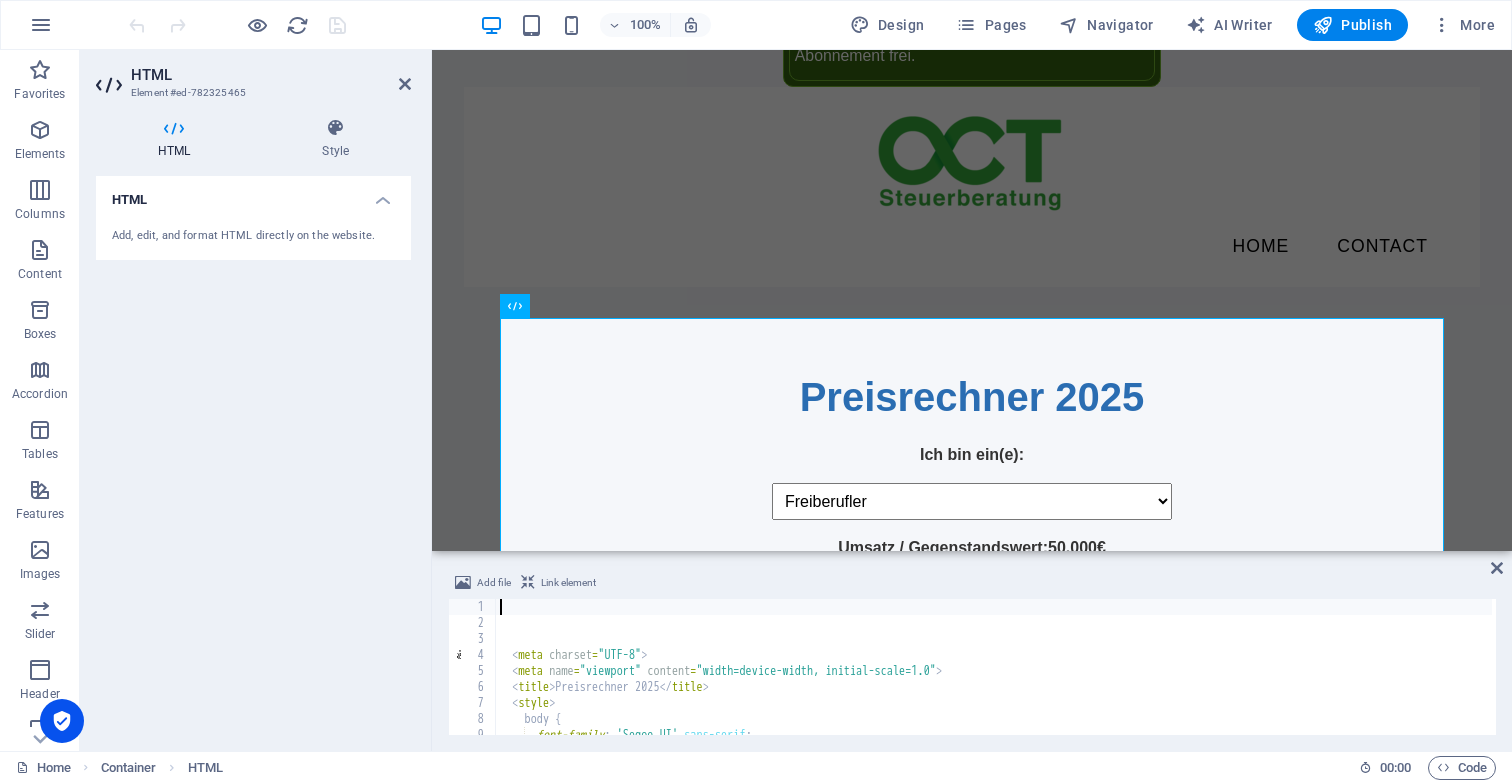 click on "< meta   charset = "UTF-8" >    < meta   name = "viewport"   content = "width=device-width, initial-scale=1.0" >    < title > Preisrechner 2025 </ title >    < style >      body   {         font-family :   ' Segoe UI ' ,  sans-serif ;         background-color :   #f5f7fa ;" at bounding box center (994, 683) 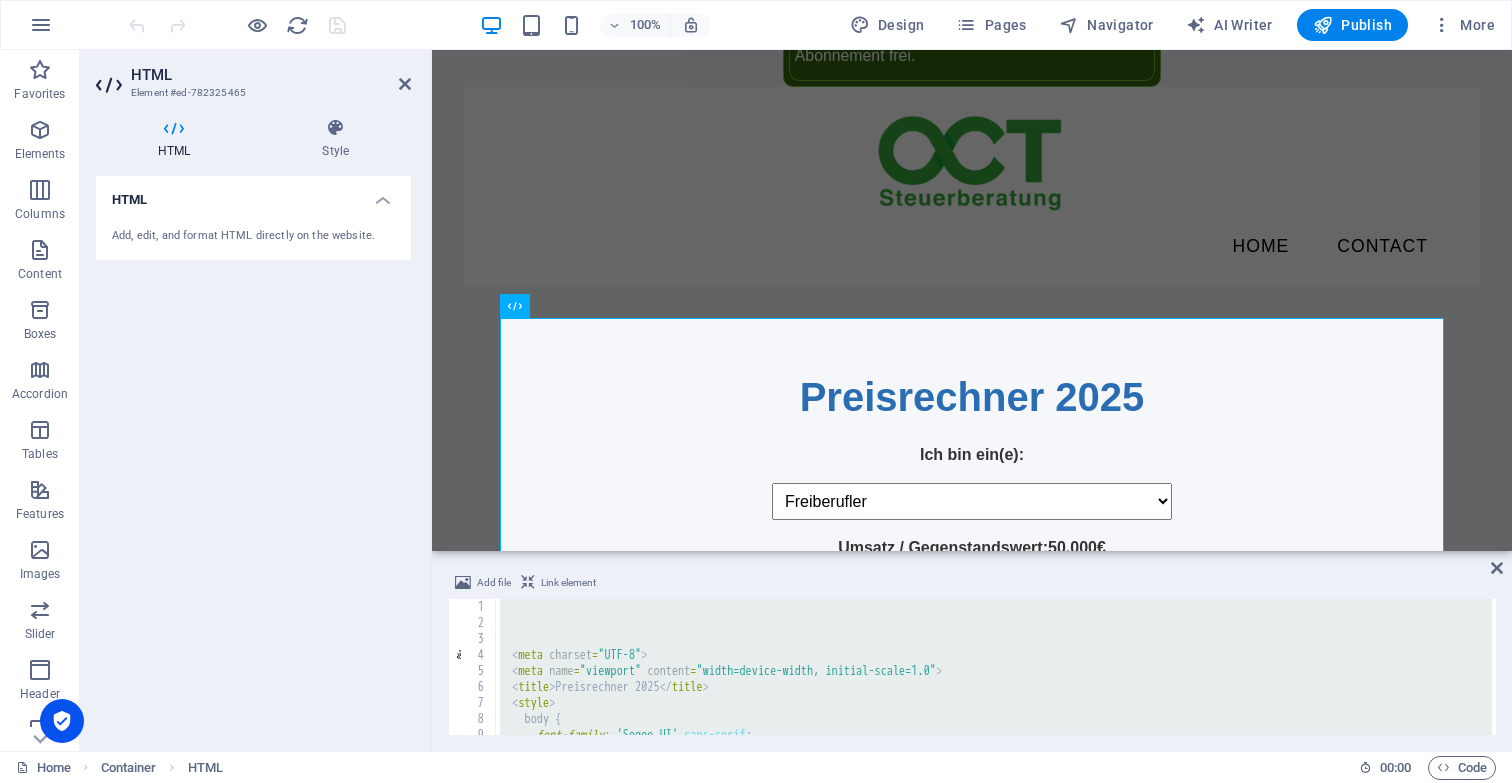 type 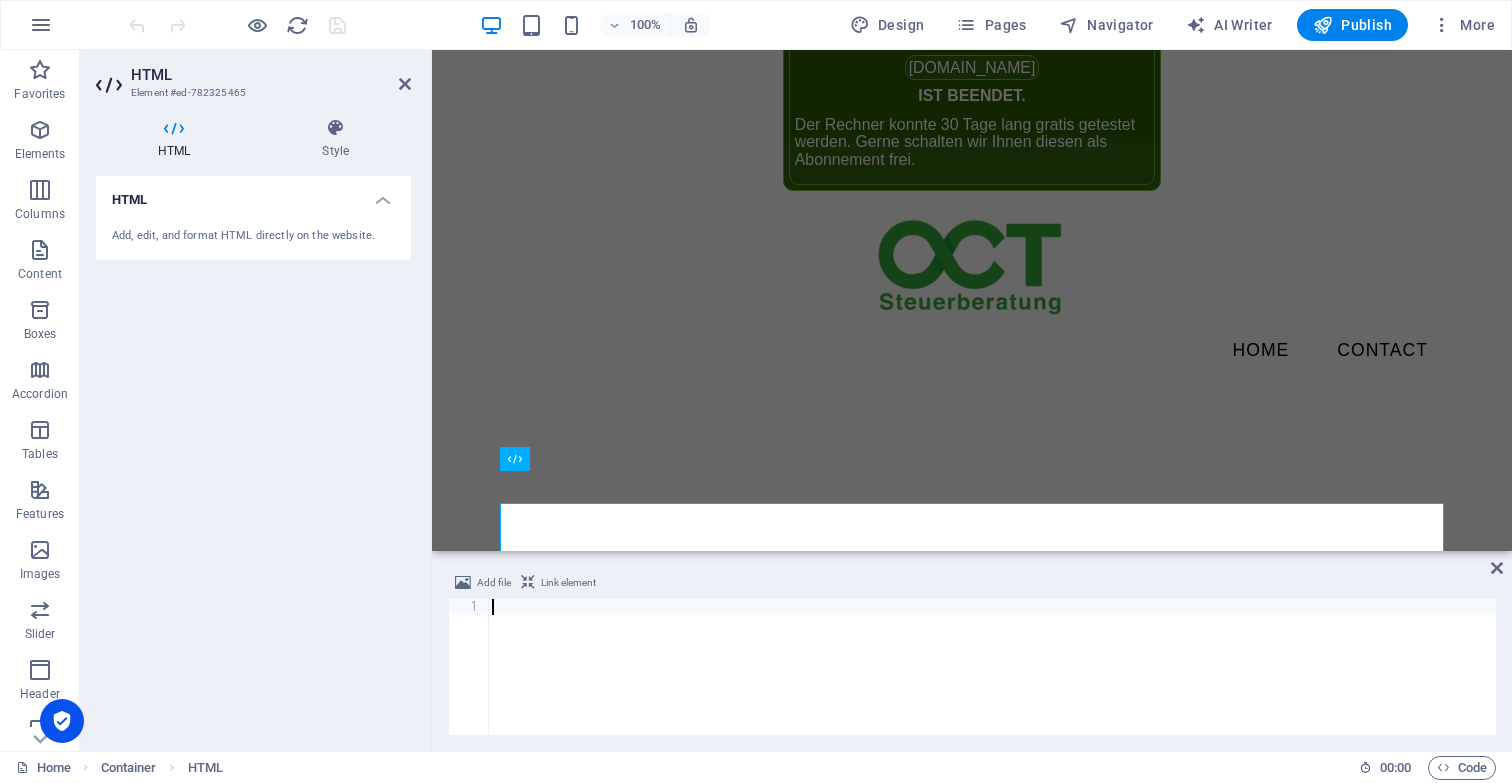 scroll, scrollTop: 186, scrollLeft: 0, axis: vertical 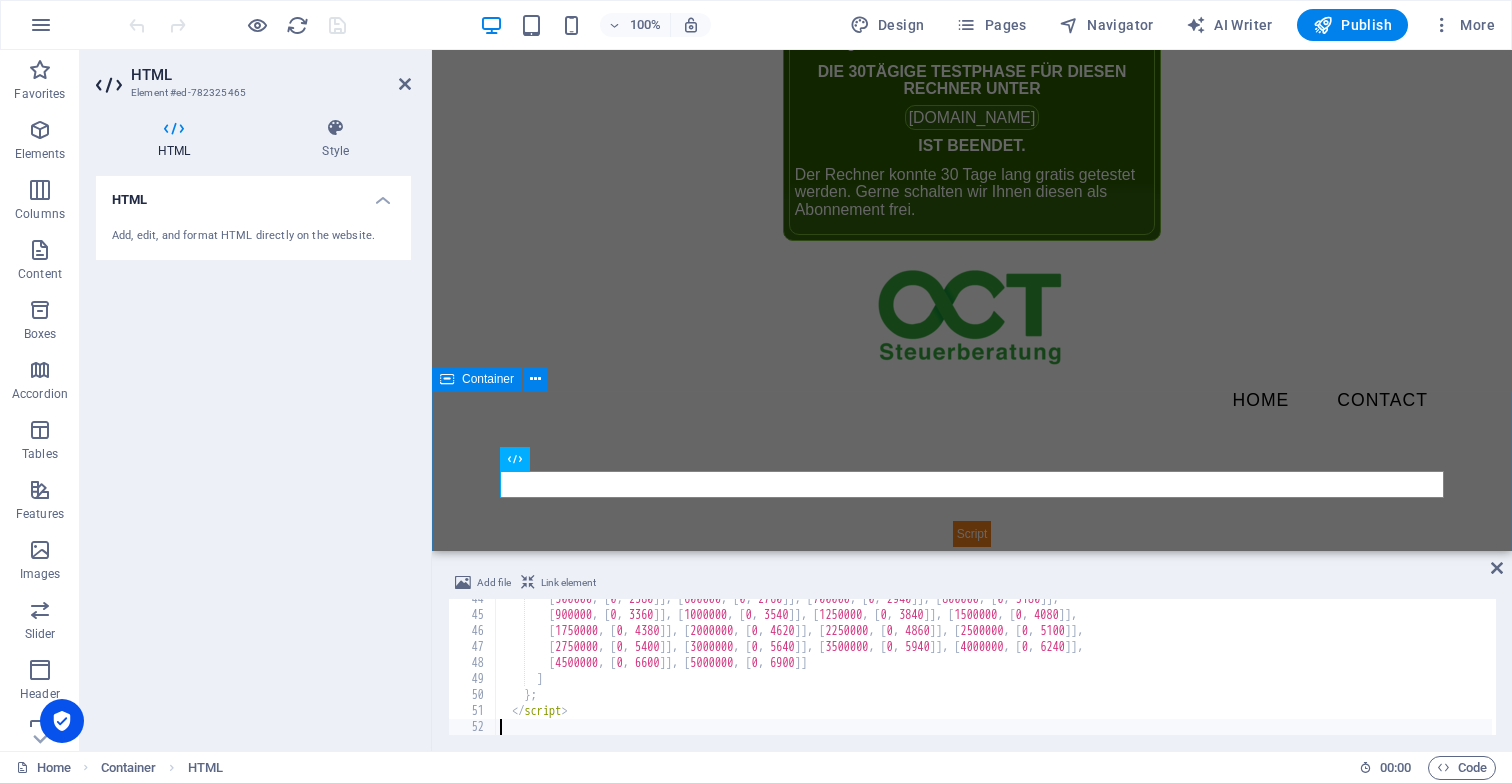 click on "Preisrechner 2025" at bounding box center [972, 534] 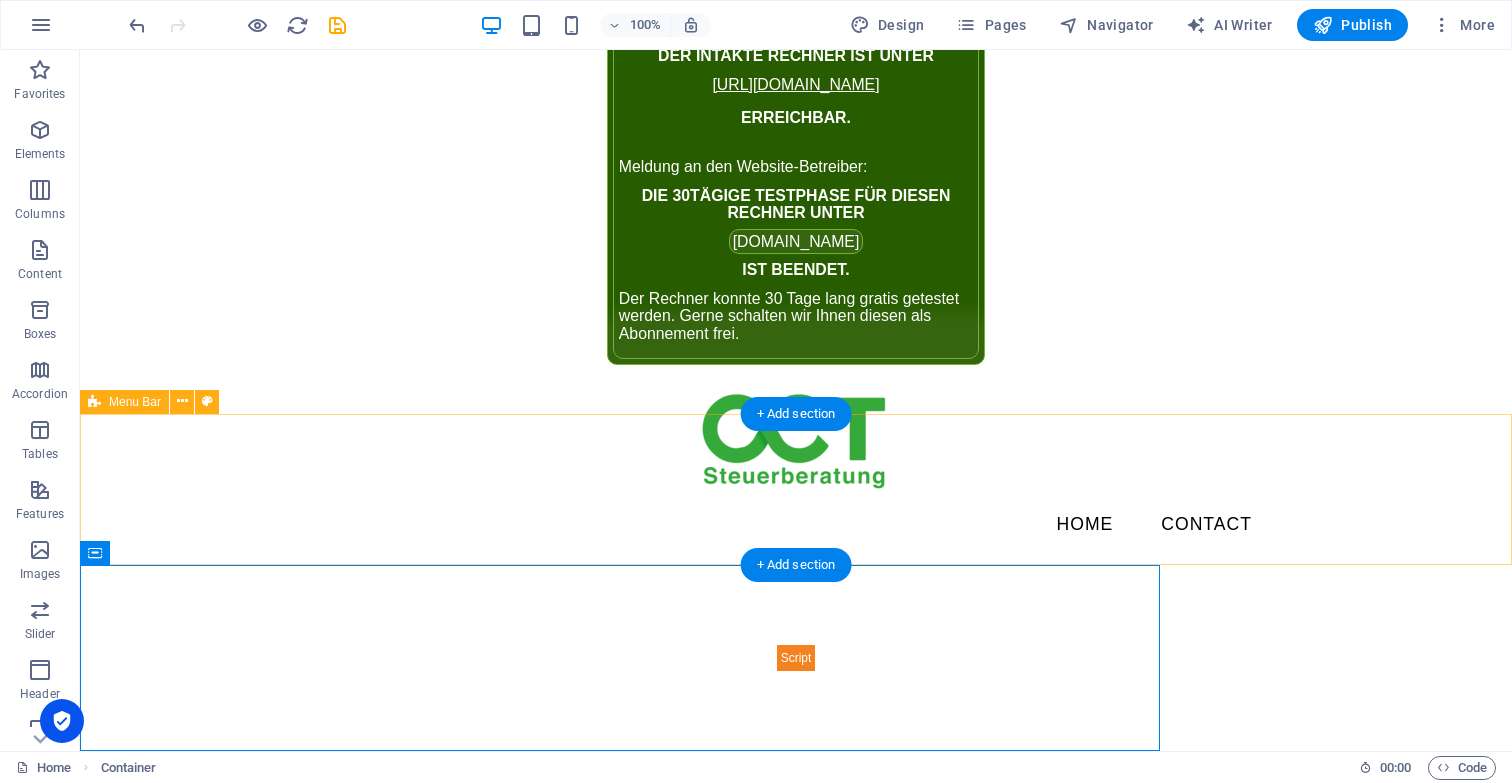 scroll, scrollTop: 13, scrollLeft: 0, axis: vertical 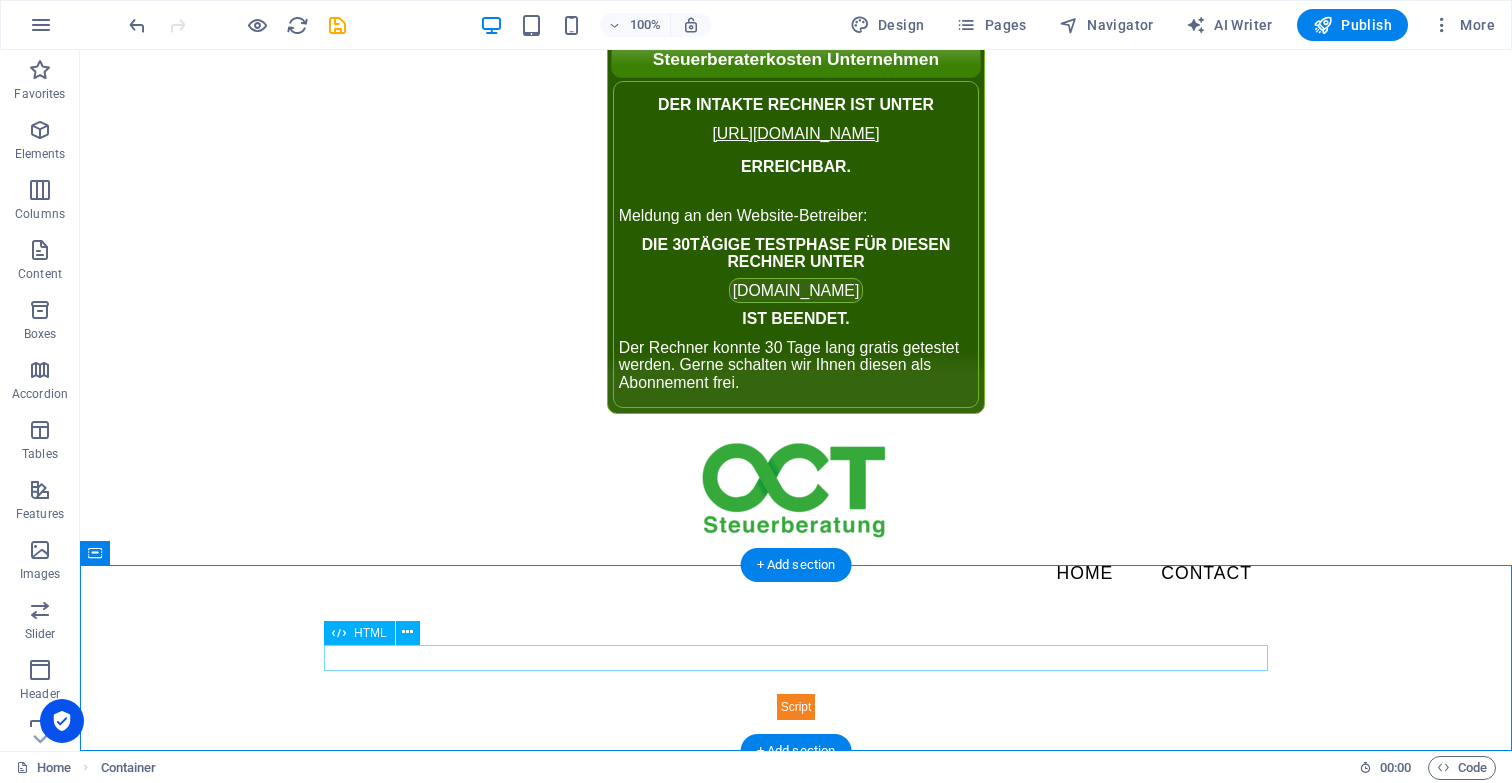 click on "Preisrechner 2025" at bounding box center [796, 707] 